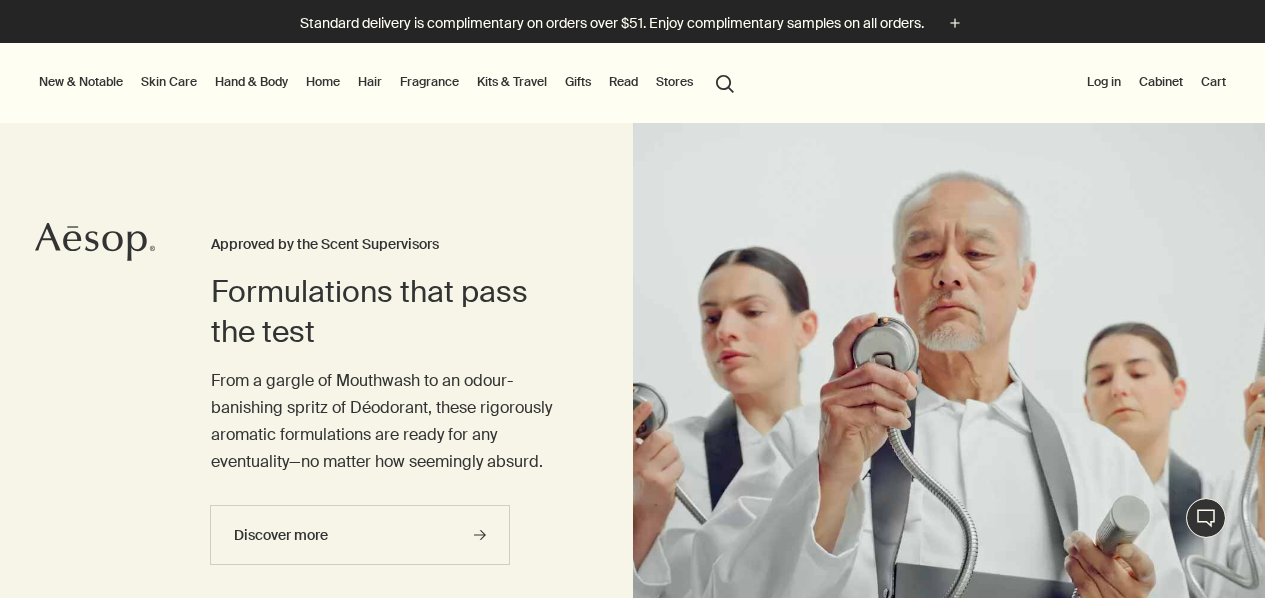 scroll, scrollTop: 0, scrollLeft: 0, axis: both 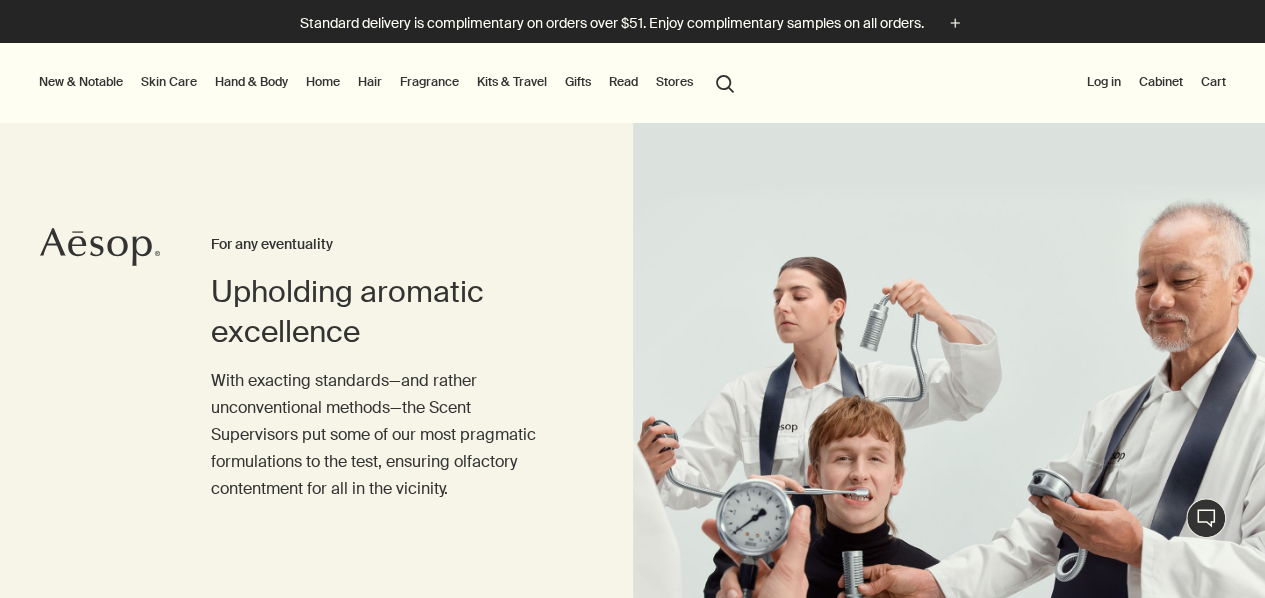 click at bounding box center (632, 598) 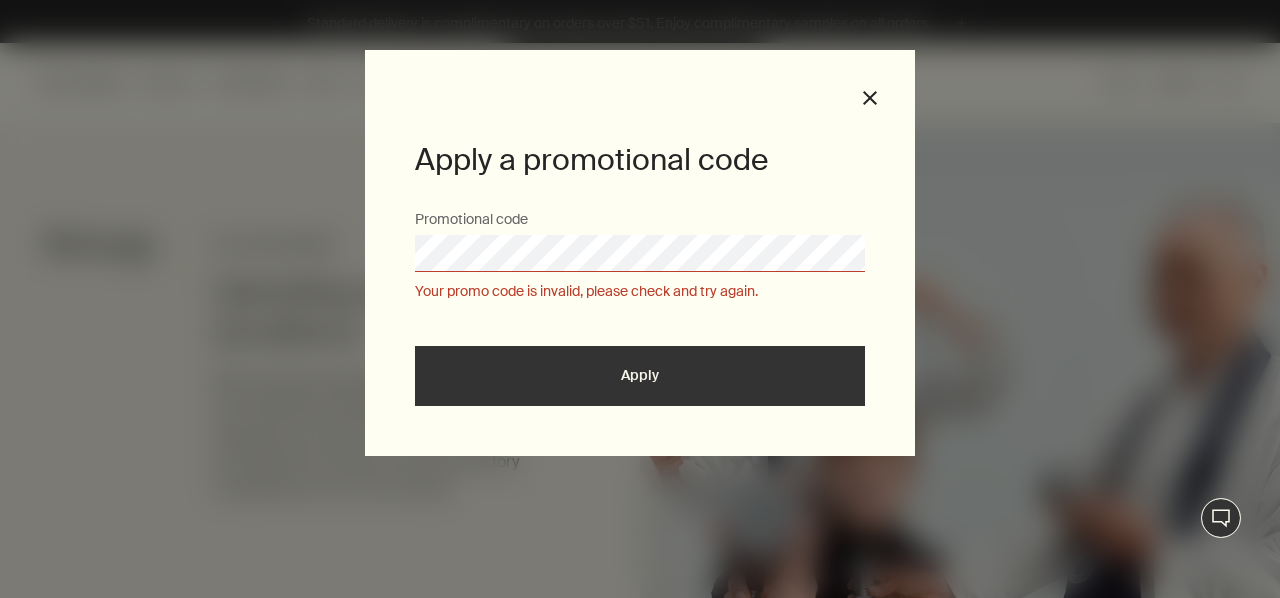 click at bounding box center (640, 598) 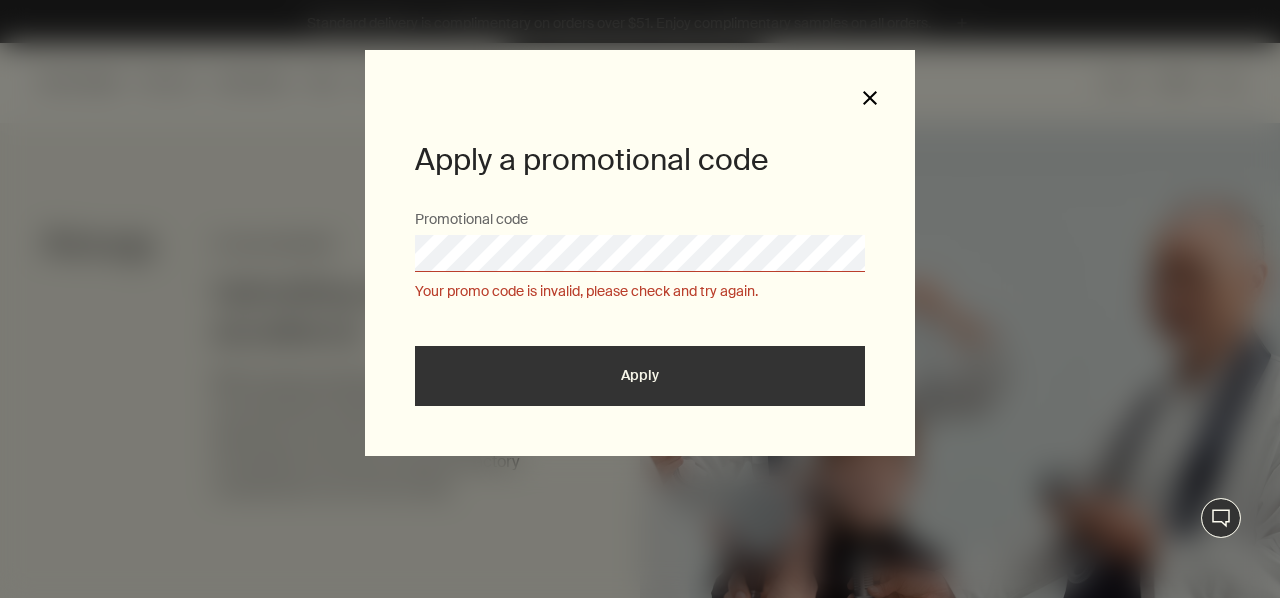 click on "close" at bounding box center [870, 98] 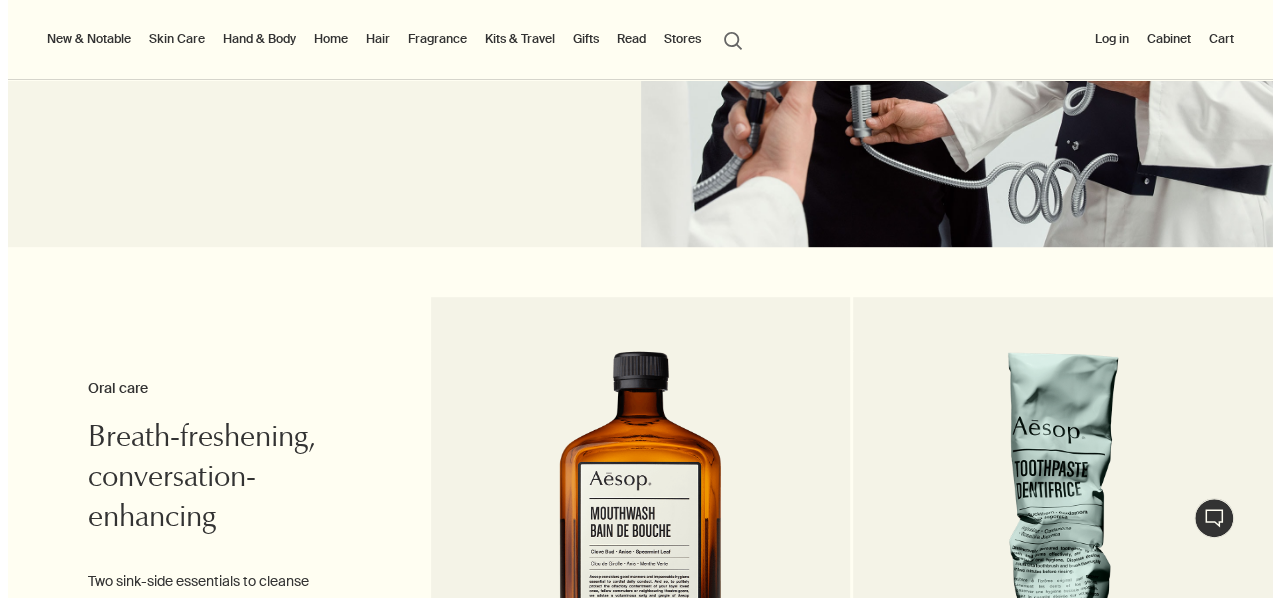 scroll, scrollTop: 0, scrollLeft: 0, axis: both 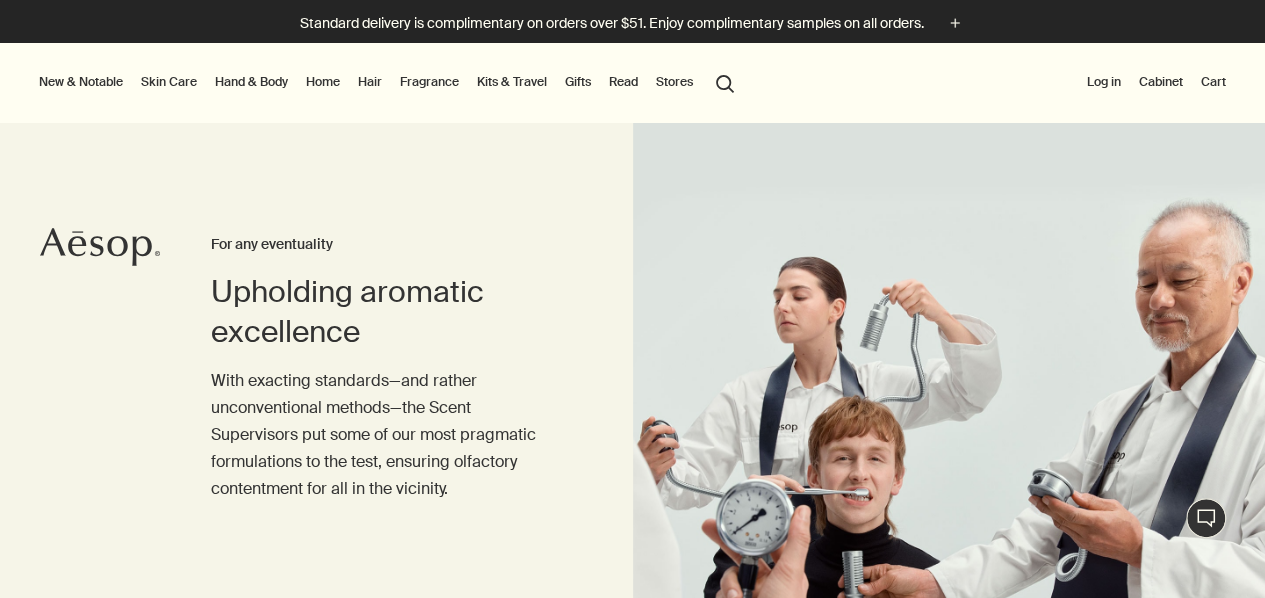 click on "Kits & Travel" at bounding box center [512, 82] 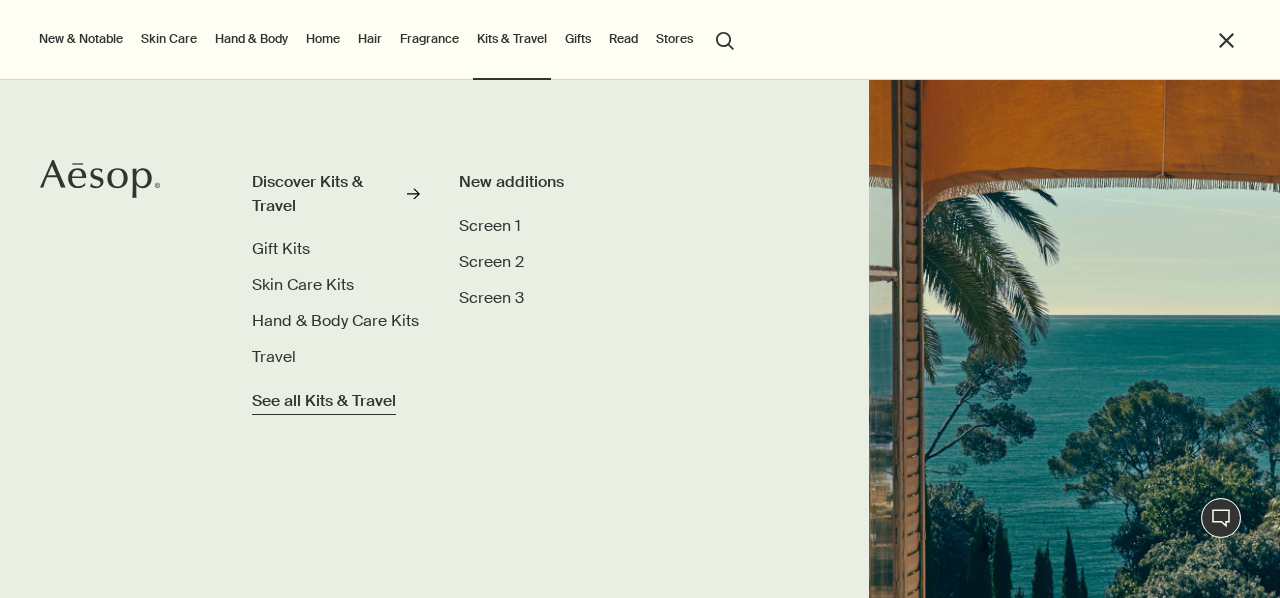 click on "See all Kits & Travel" at bounding box center (324, 401) 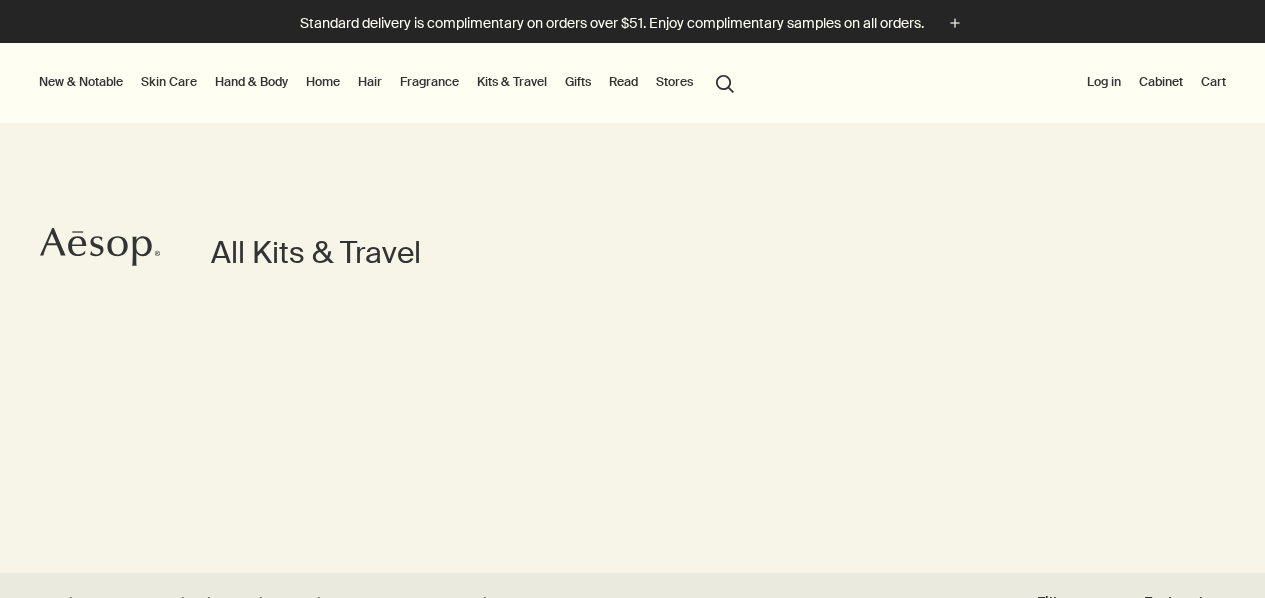 scroll, scrollTop: 0, scrollLeft: 0, axis: both 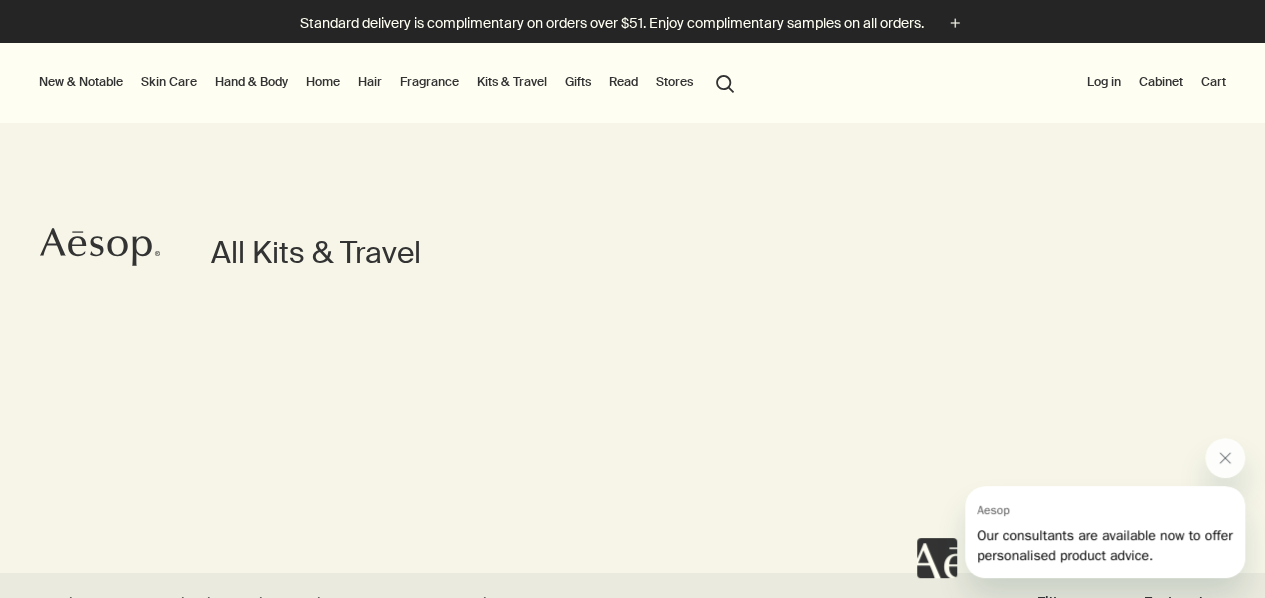 click on "Home" at bounding box center [323, 82] 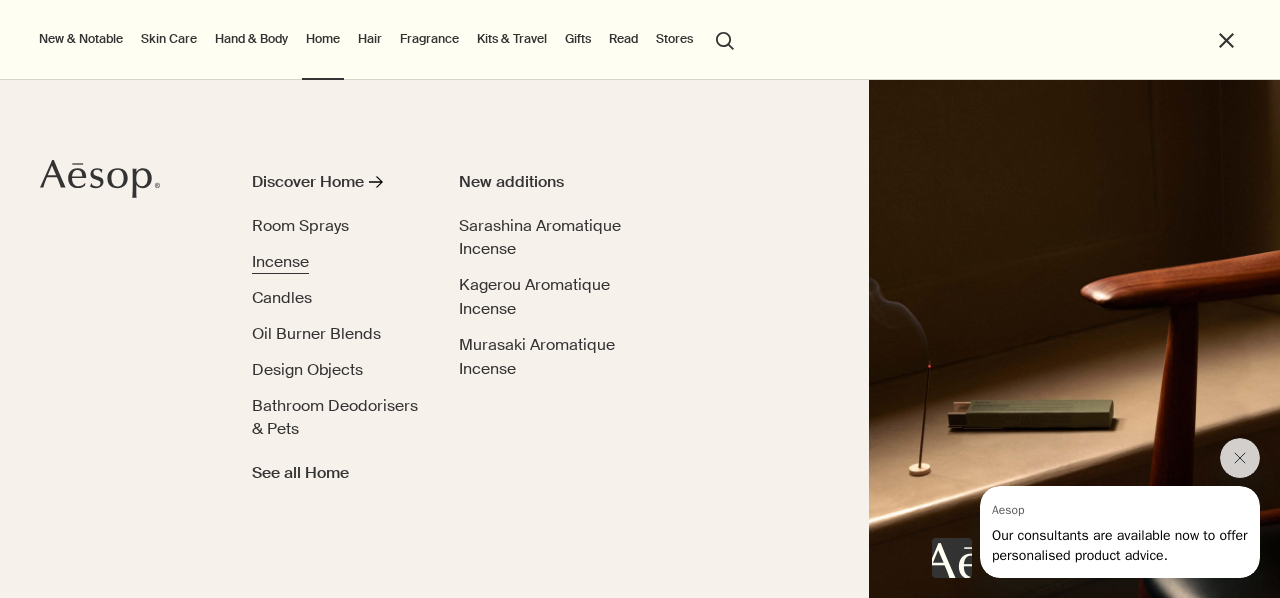 click on "Incense" at bounding box center [280, 261] 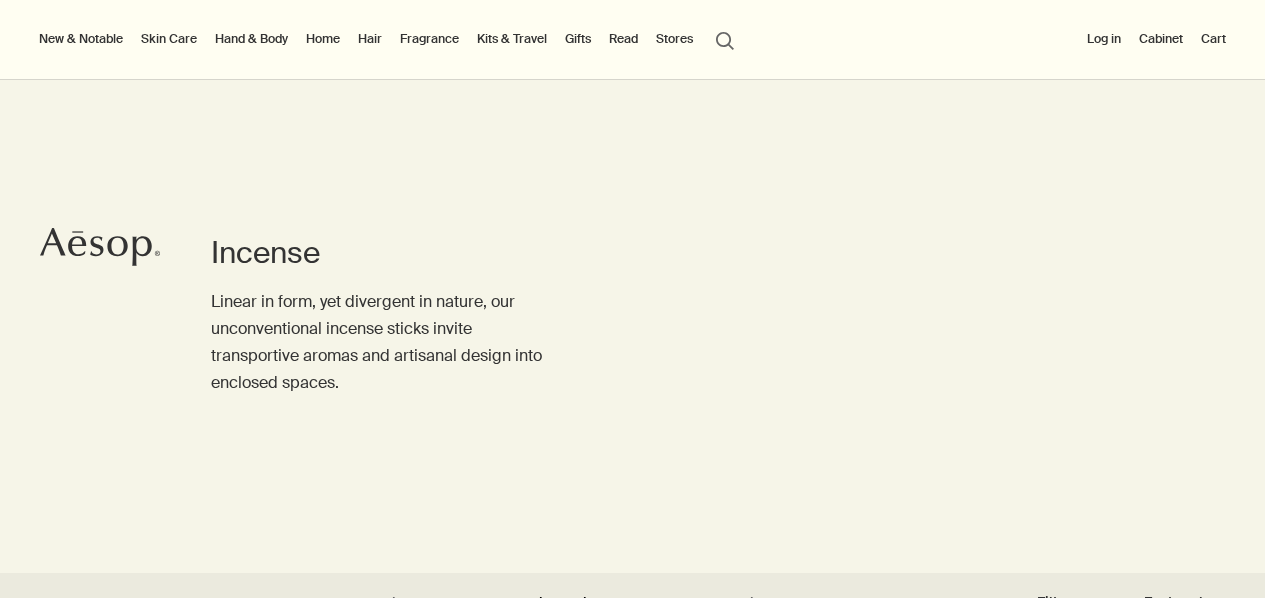 scroll, scrollTop: 466, scrollLeft: 0, axis: vertical 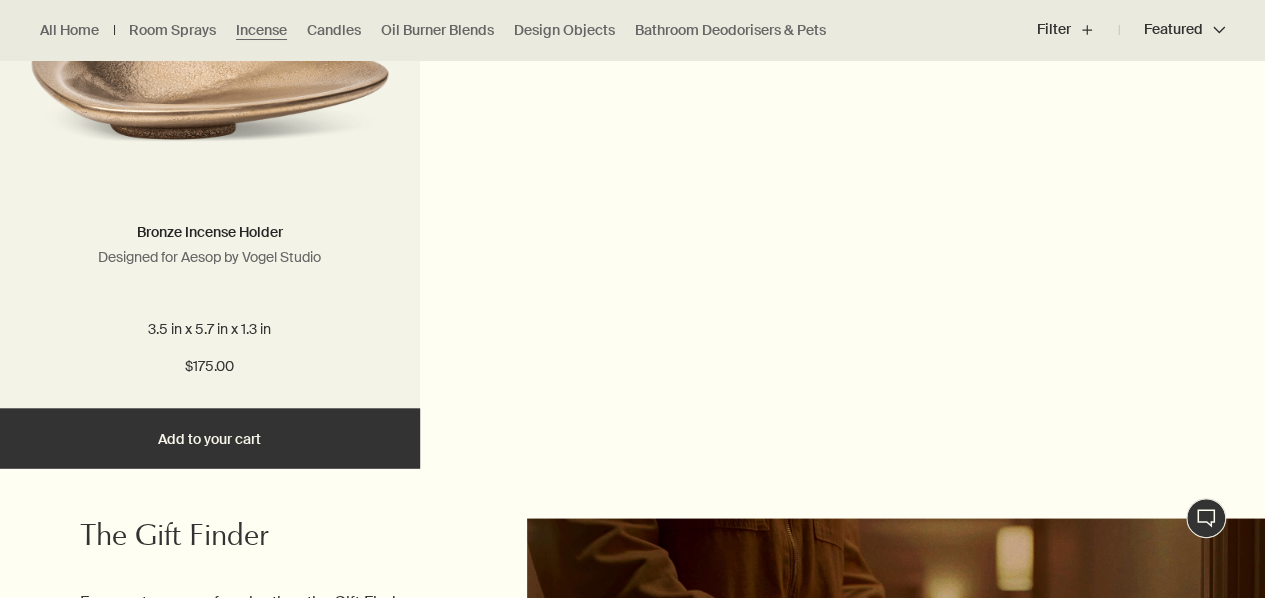 click on "Add Add to your cart" at bounding box center [210, 438] 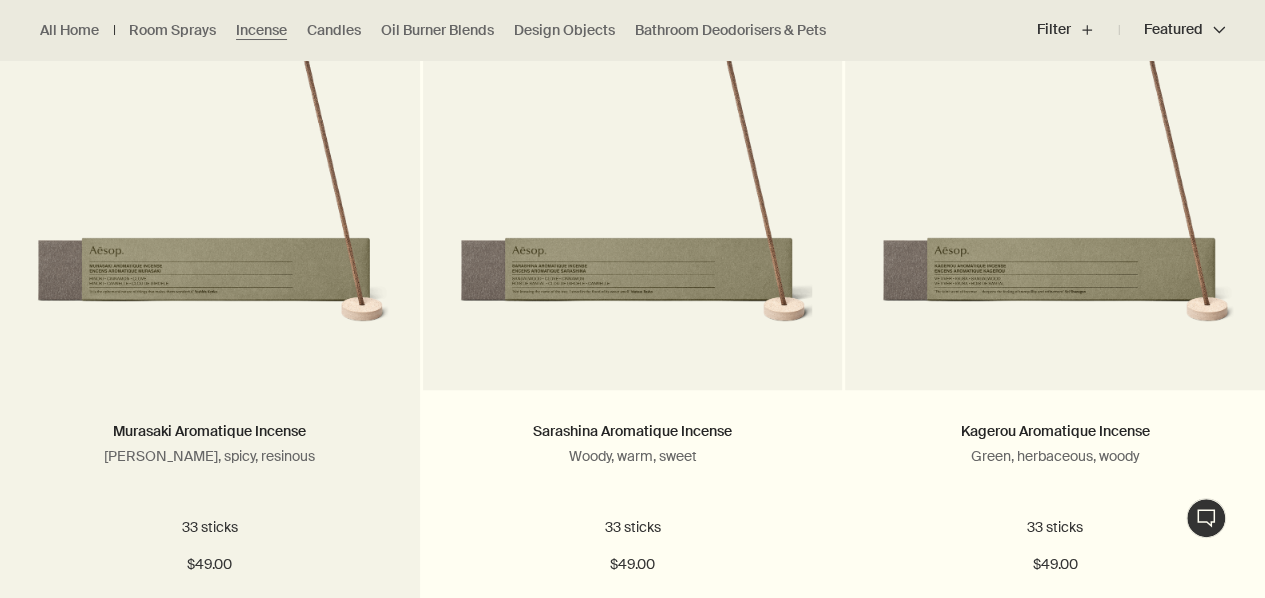 scroll, scrollTop: 933, scrollLeft: 0, axis: vertical 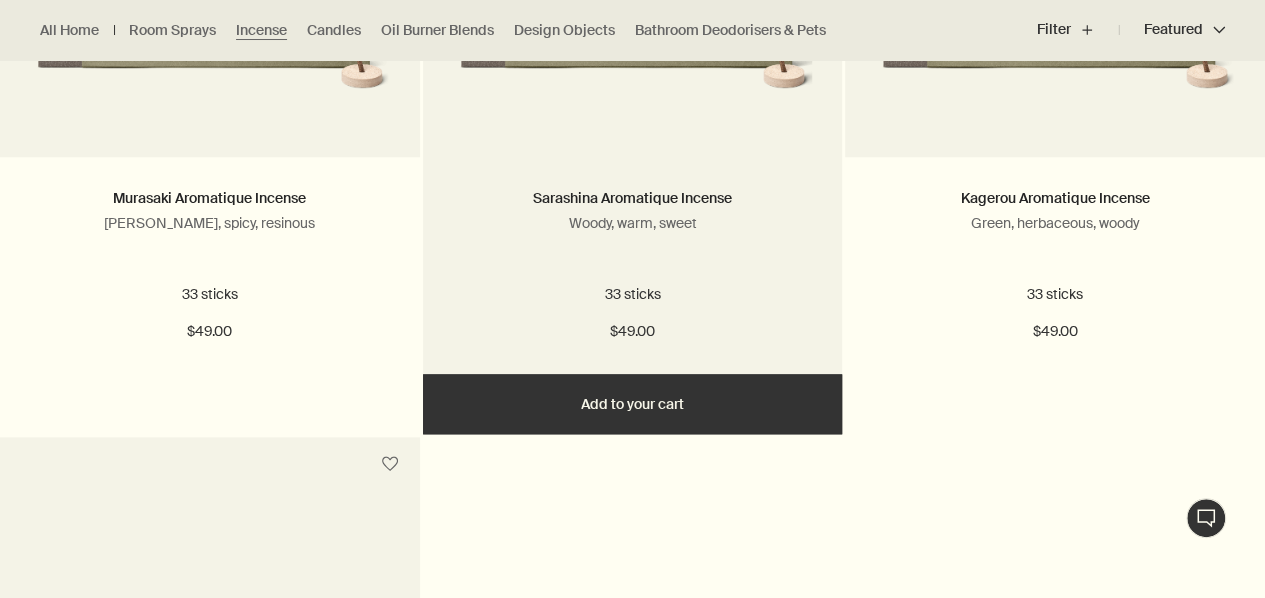 click on "Add Add to your cart" at bounding box center (633, 404) 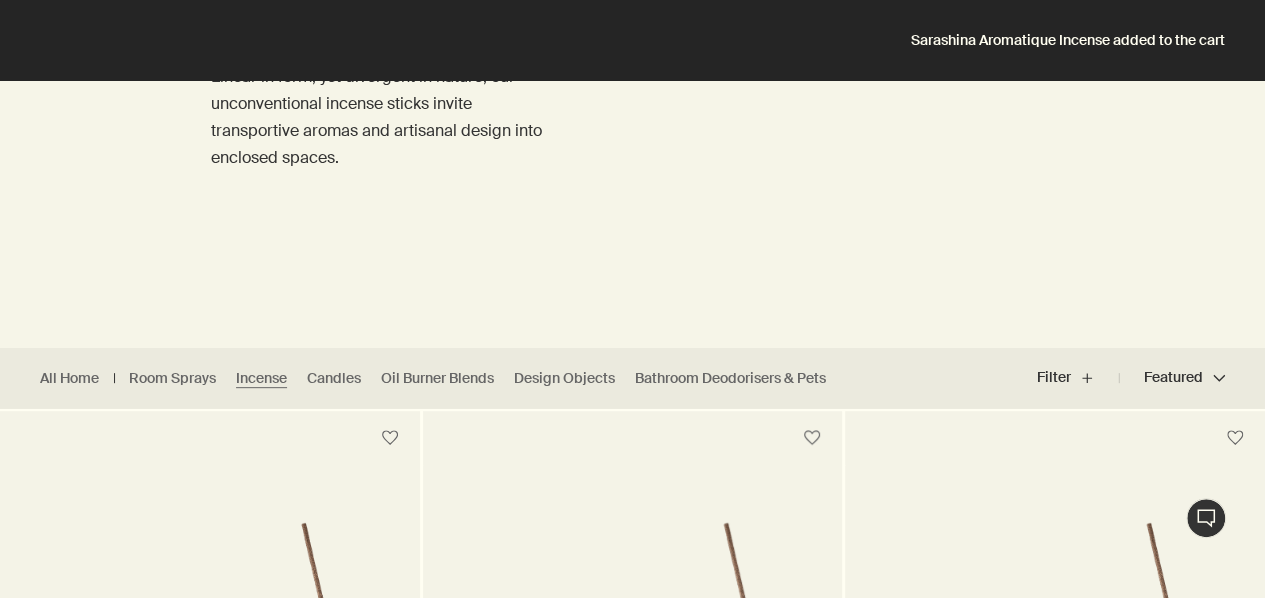 scroll, scrollTop: 233, scrollLeft: 0, axis: vertical 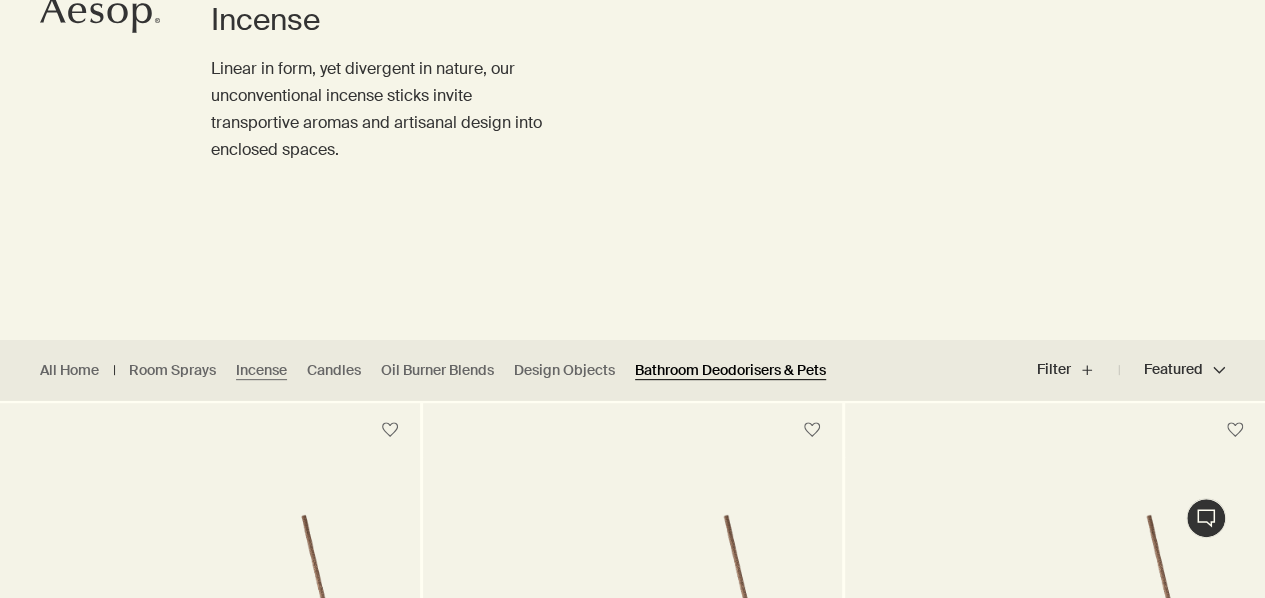 click on "Bathroom Deodorisers & Pets" at bounding box center (730, 370) 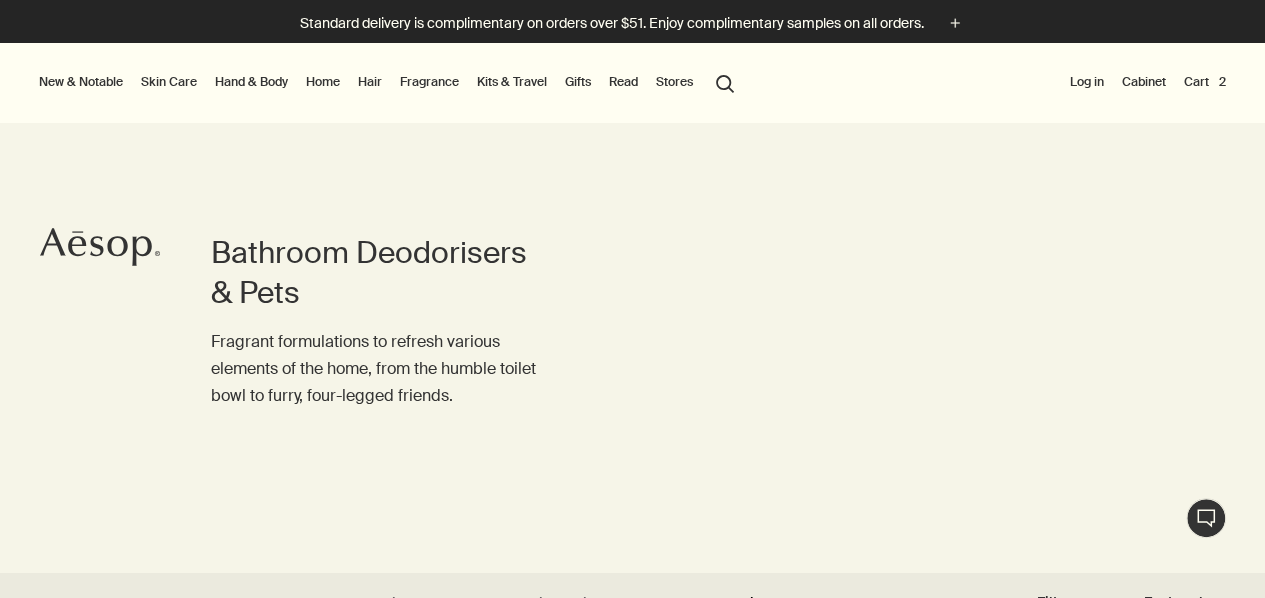 scroll, scrollTop: 233, scrollLeft: 0, axis: vertical 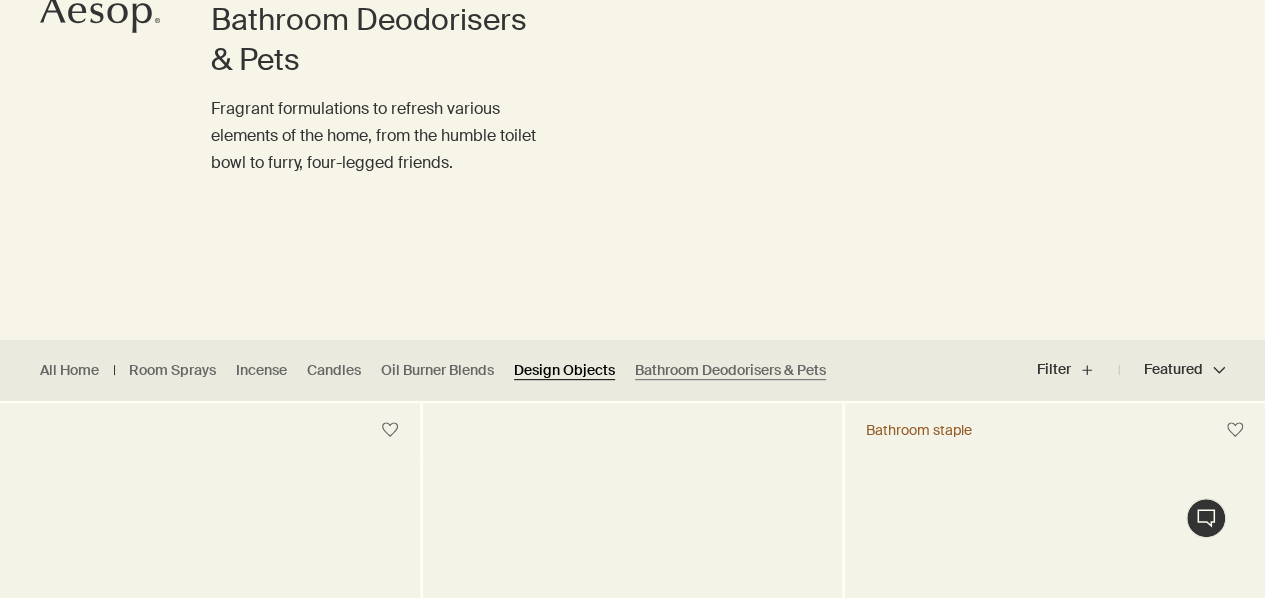 click on "Design Objects" at bounding box center (564, 370) 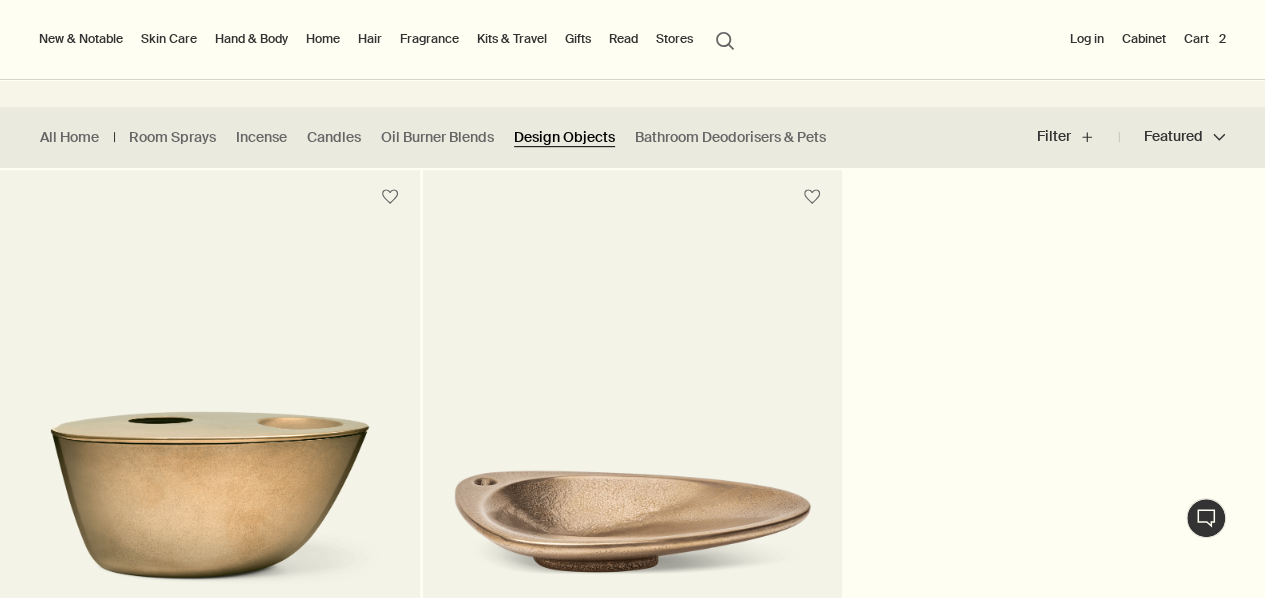 scroll, scrollTop: 233, scrollLeft: 0, axis: vertical 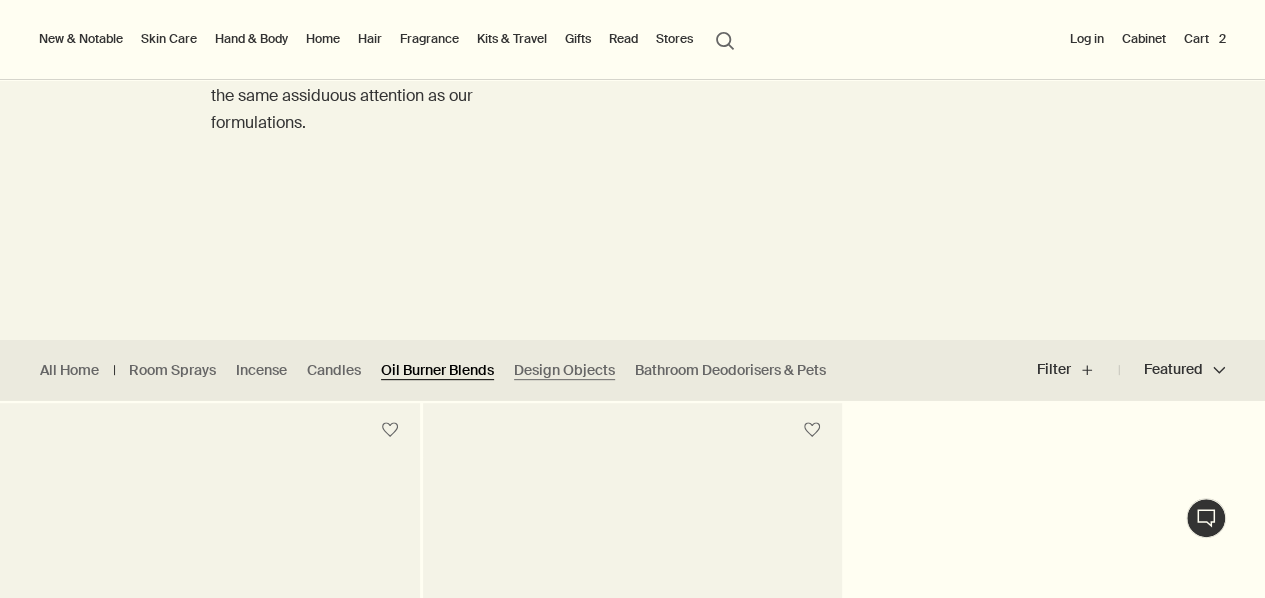 click on "Oil Burner Blends" at bounding box center [437, 370] 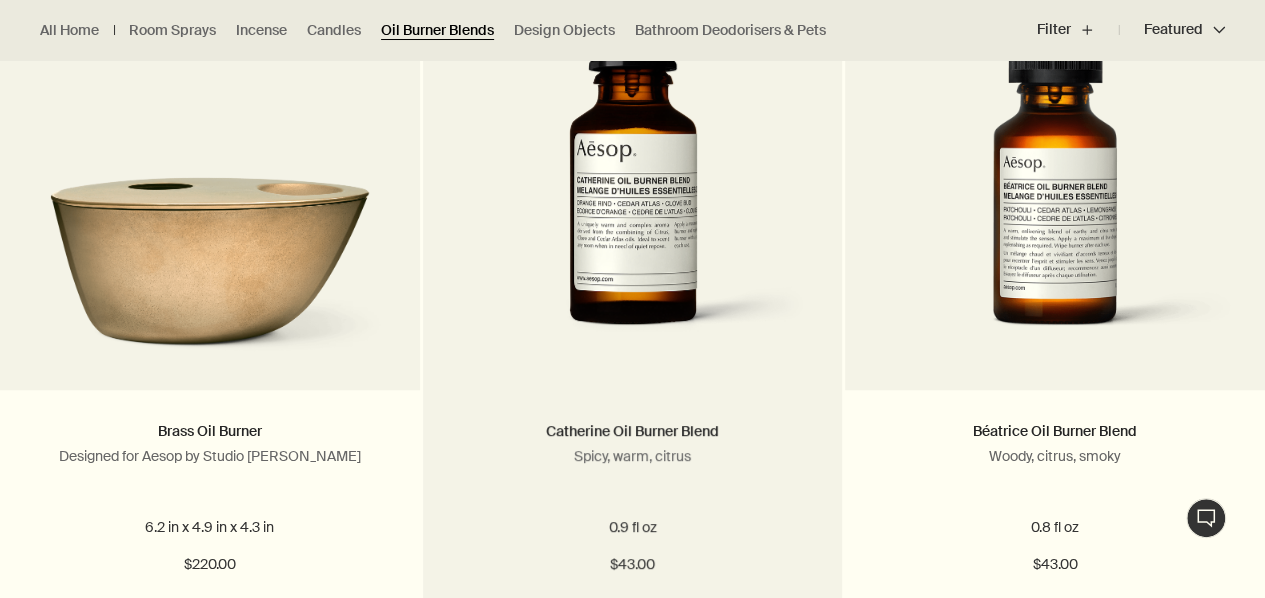 scroll, scrollTop: 466, scrollLeft: 0, axis: vertical 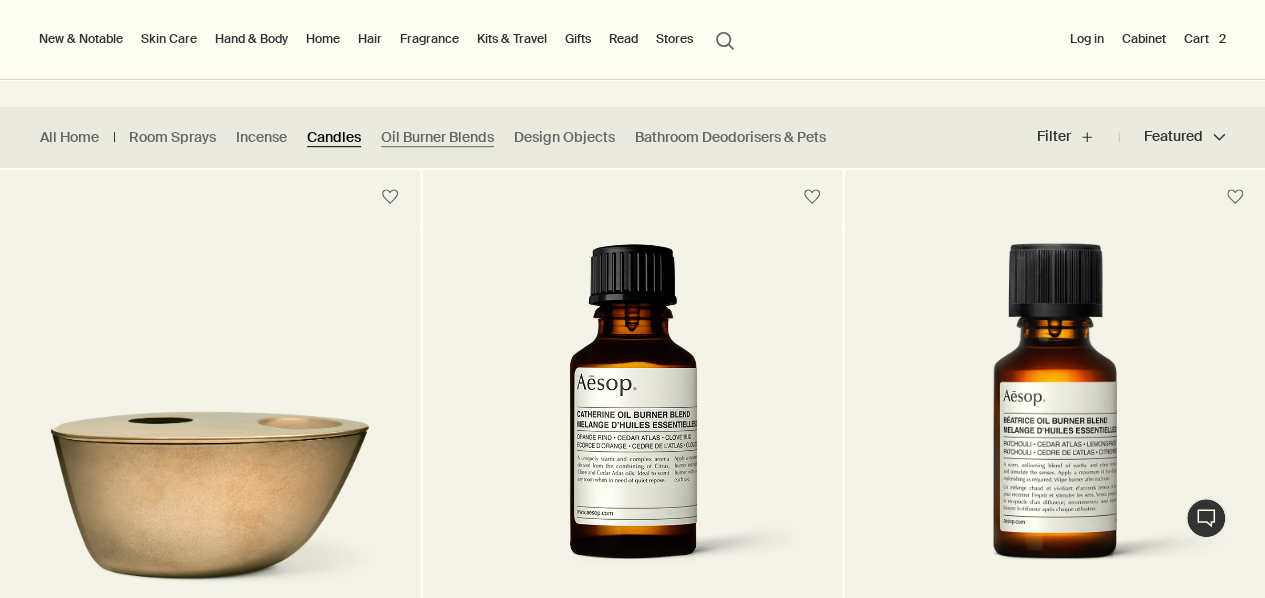 click on "Candles" at bounding box center [334, 137] 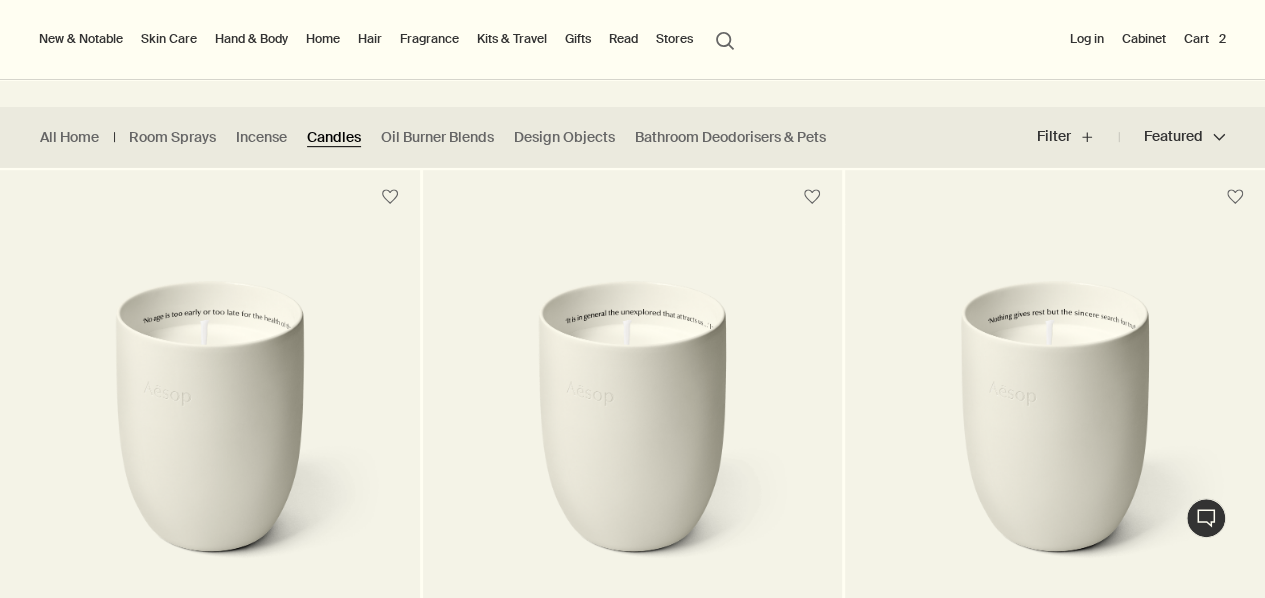 scroll, scrollTop: 233, scrollLeft: 0, axis: vertical 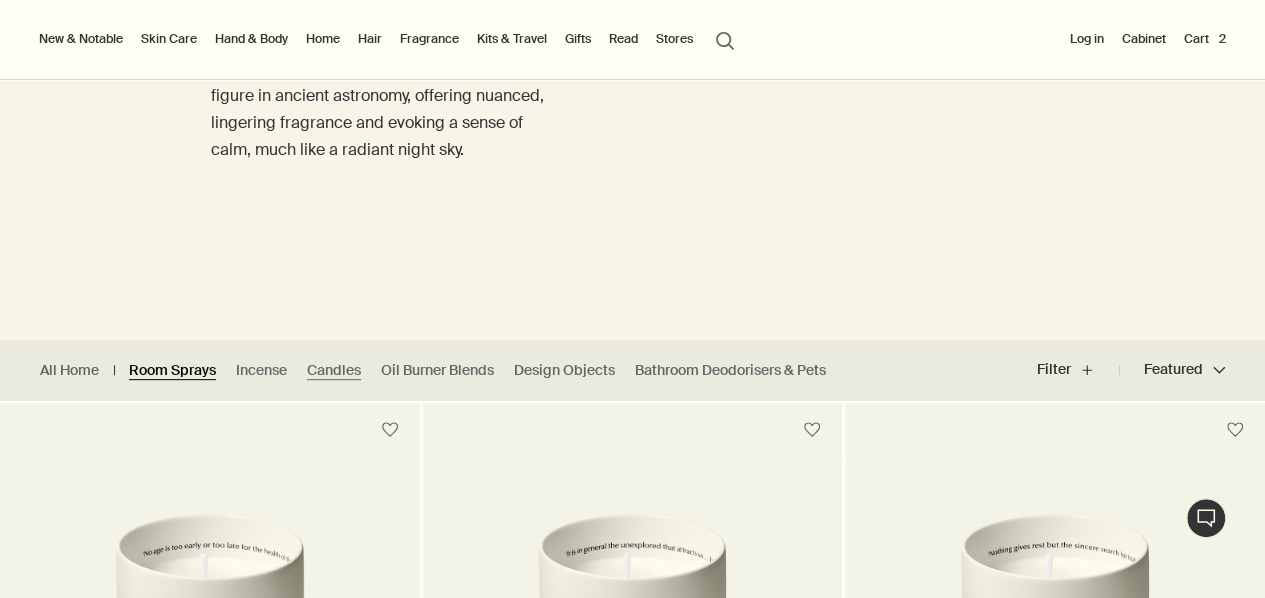click on "Room Sprays" at bounding box center [172, 370] 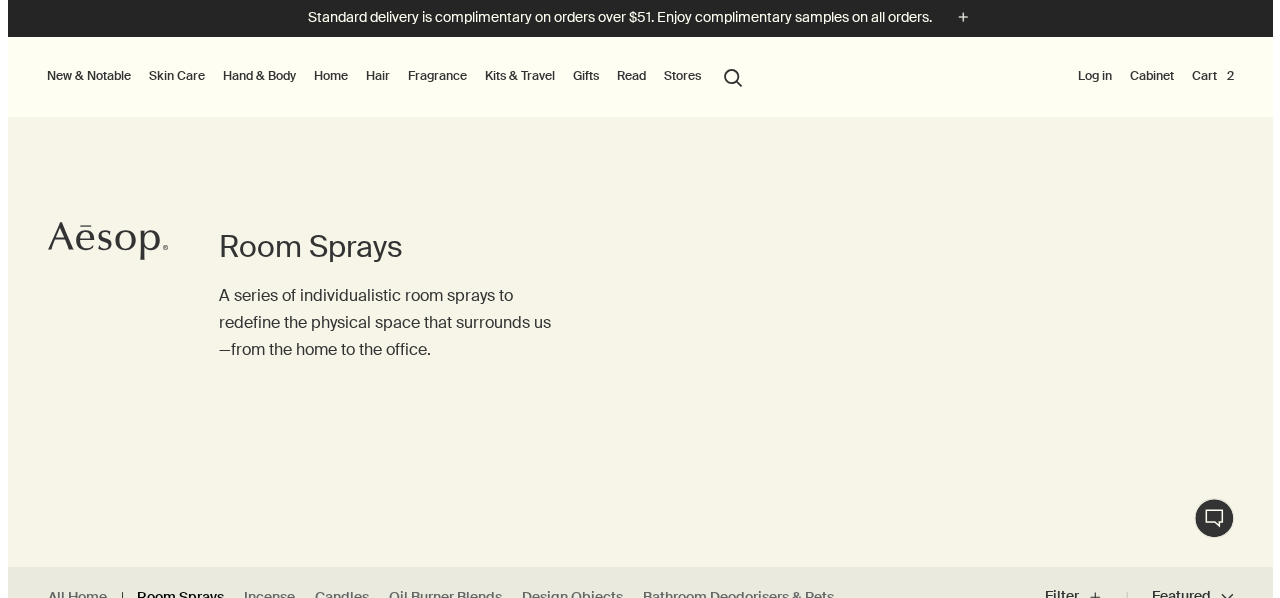 scroll, scrollTop: 0, scrollLeft: 0, axis: both 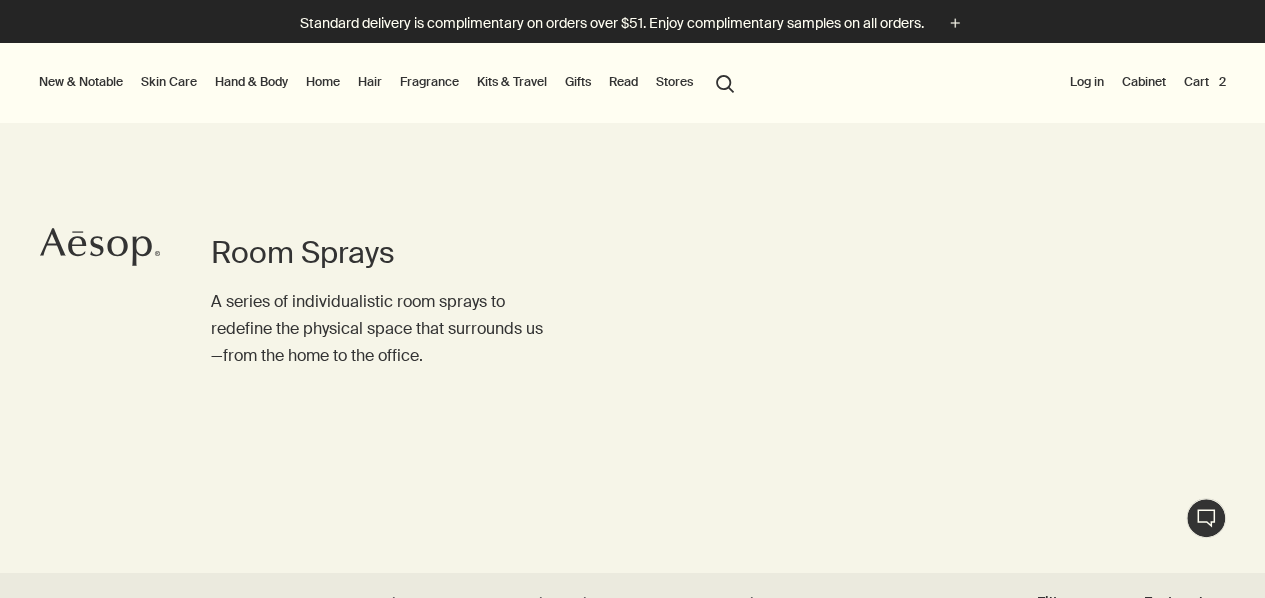 click on "Hand & Body" at bounding box center (251, 82) 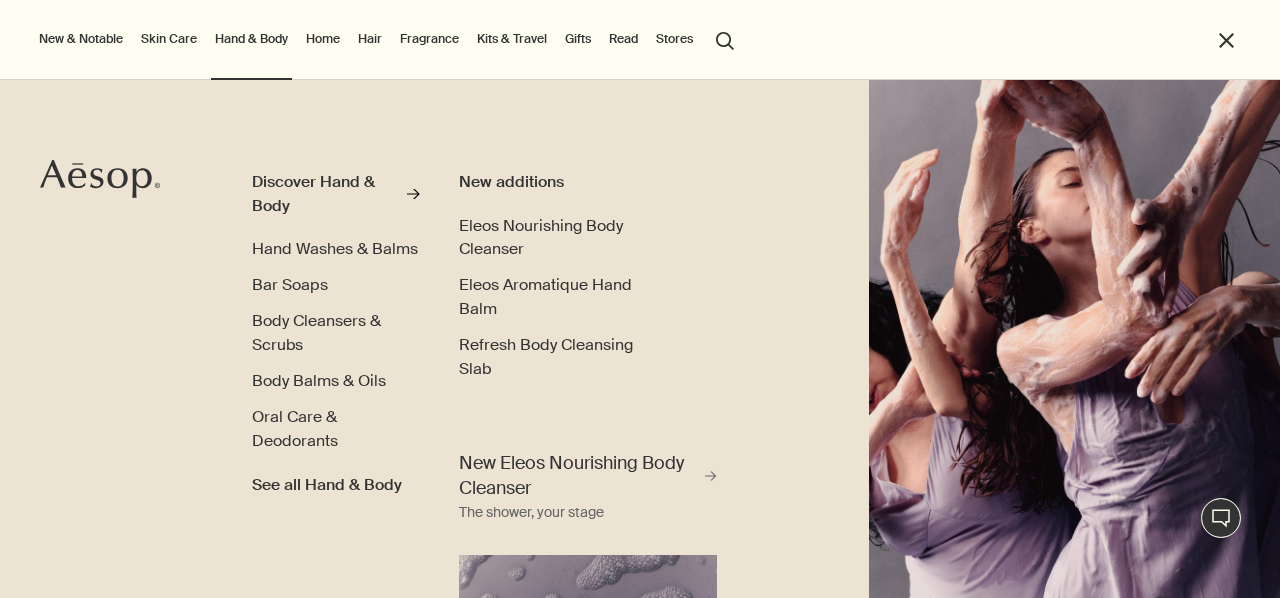 click on "Skin Care" at bounding box center [169, 39] 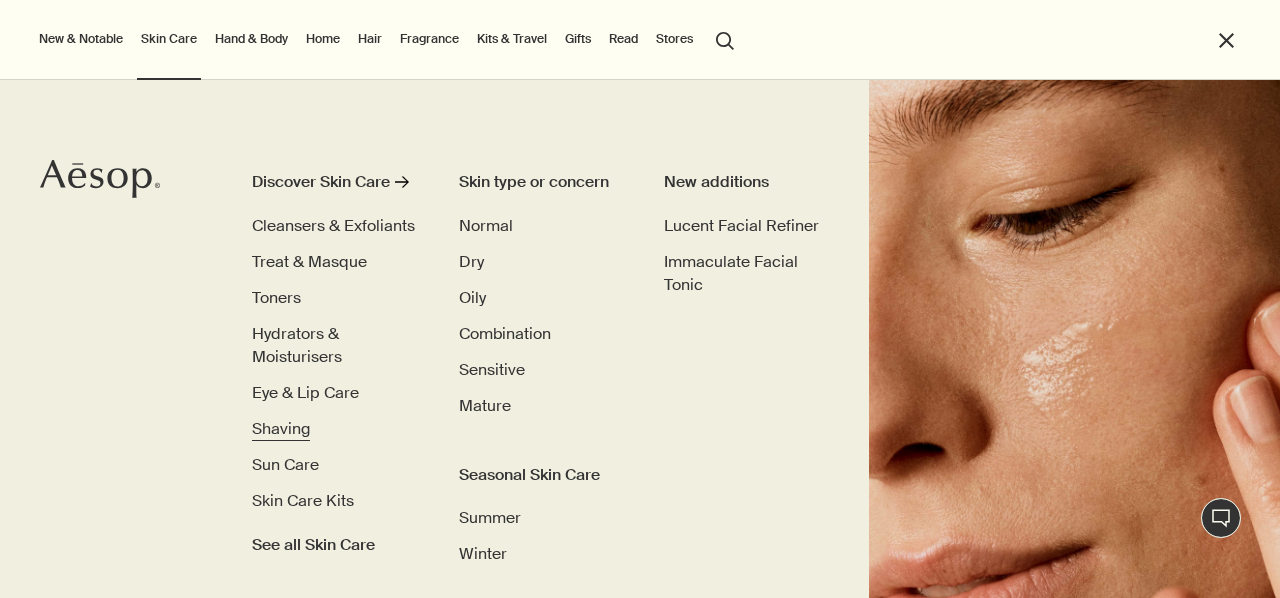 click on "Shaving" at bounding box center [281, 428] 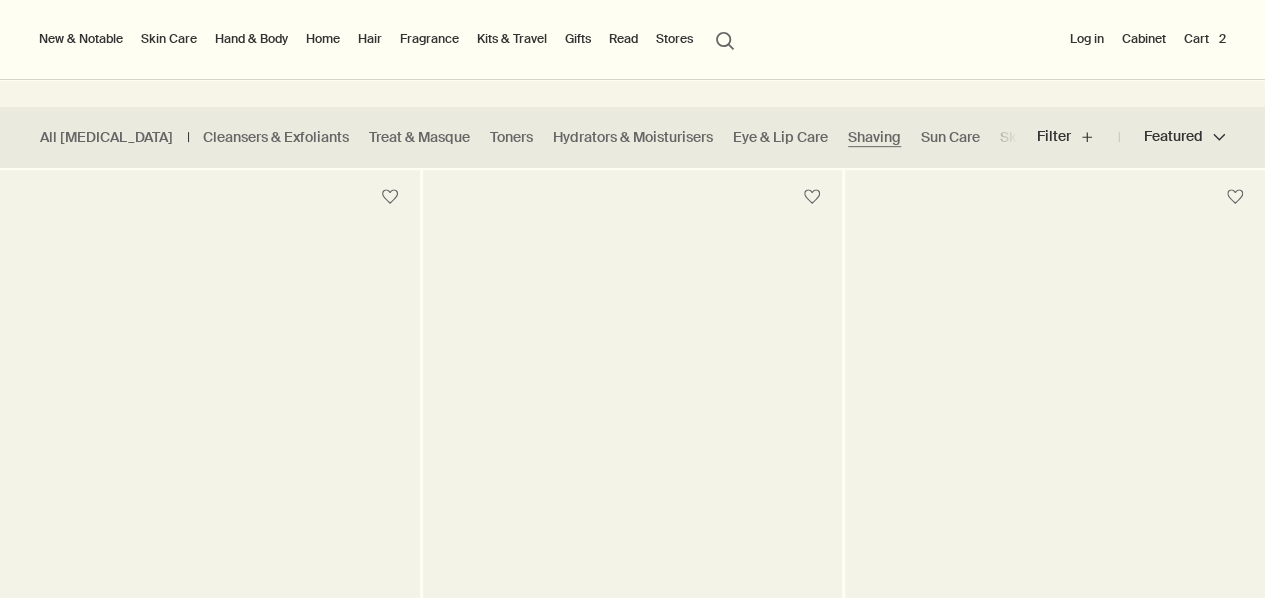 scroll, scrollTop: 0, scrollLeft: 0, axis: both 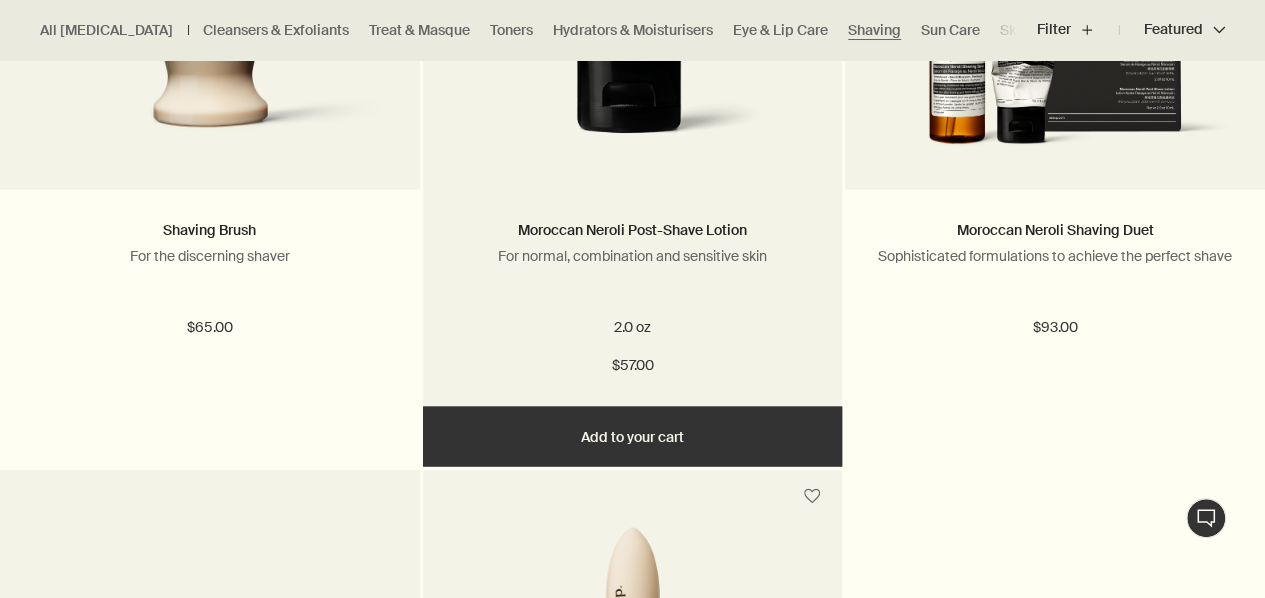 click on "Add Add to your cart" at bounding box center [633, 436] 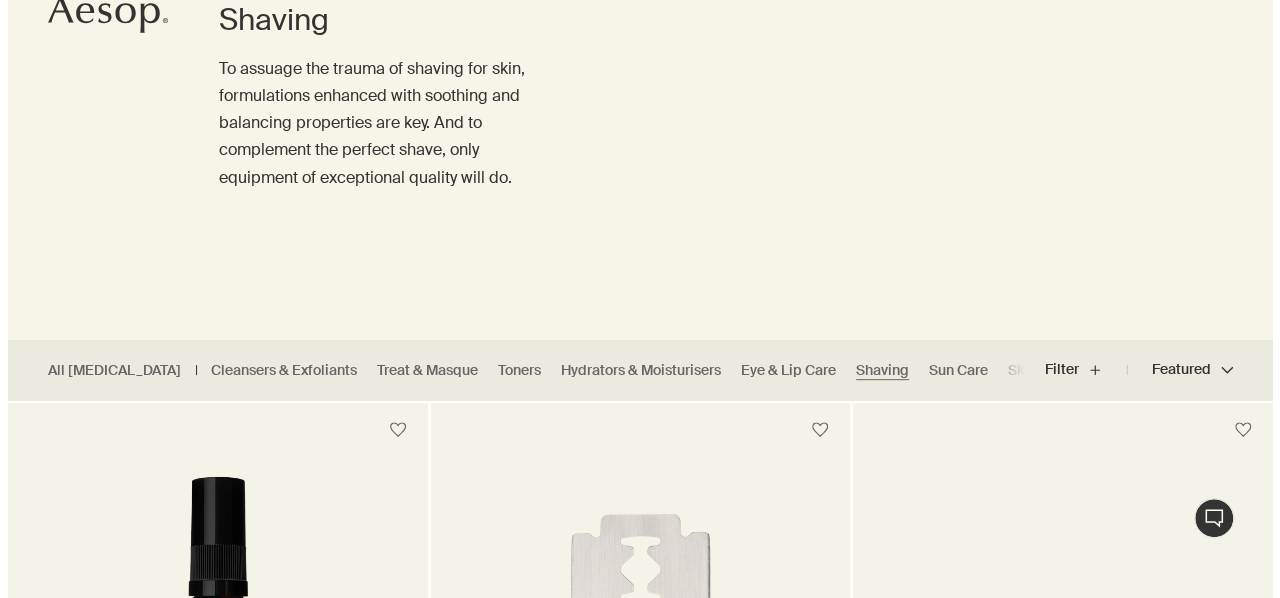 scroll, scrollTop: 0, scrollLeft: 0, axis: both 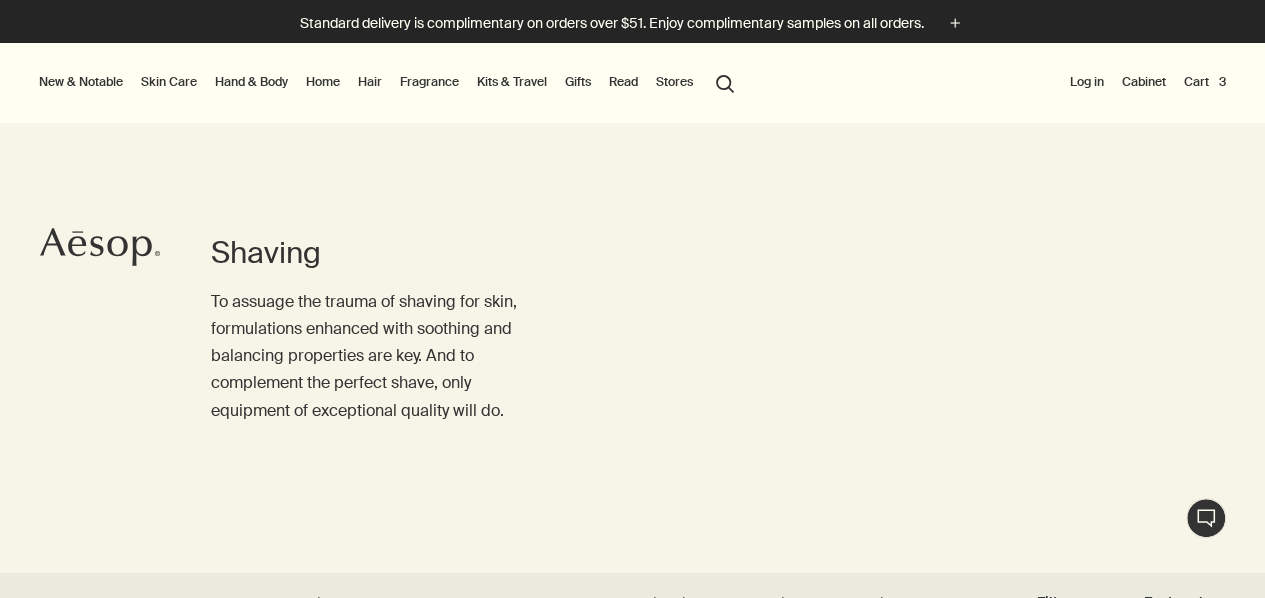 click on "Hand & Body" at bounding box center [251, 82] 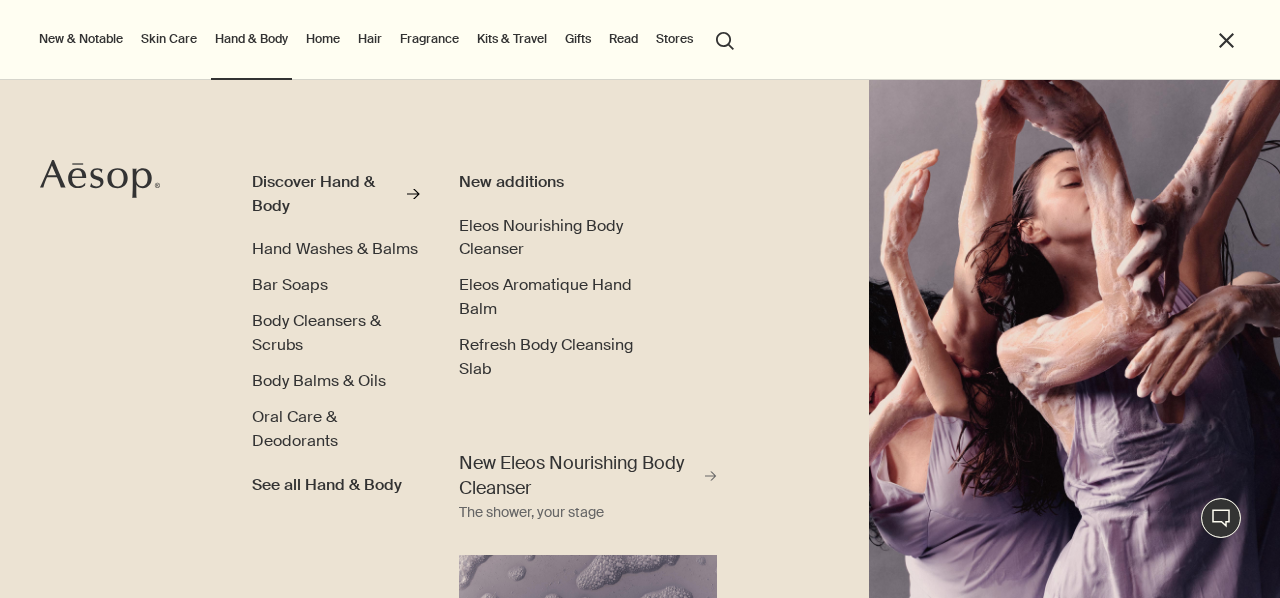 click on "Skin Care" at bounding box center (169, 39) 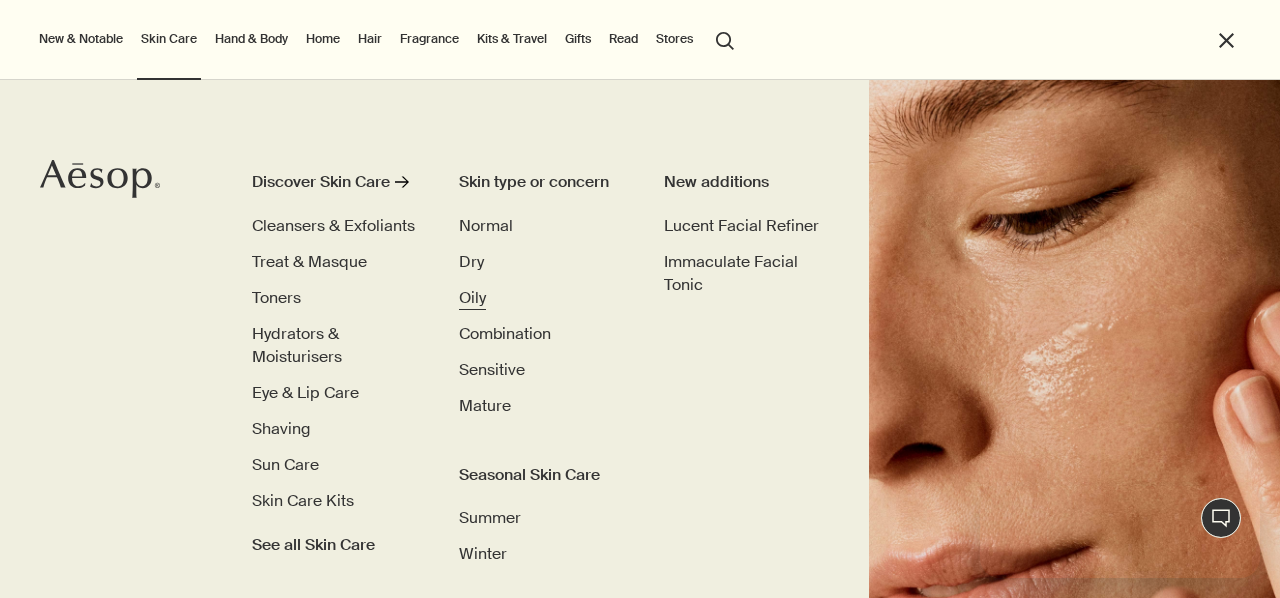 scroll, scrollTop: 0, scrollLeft: 0, axis: both 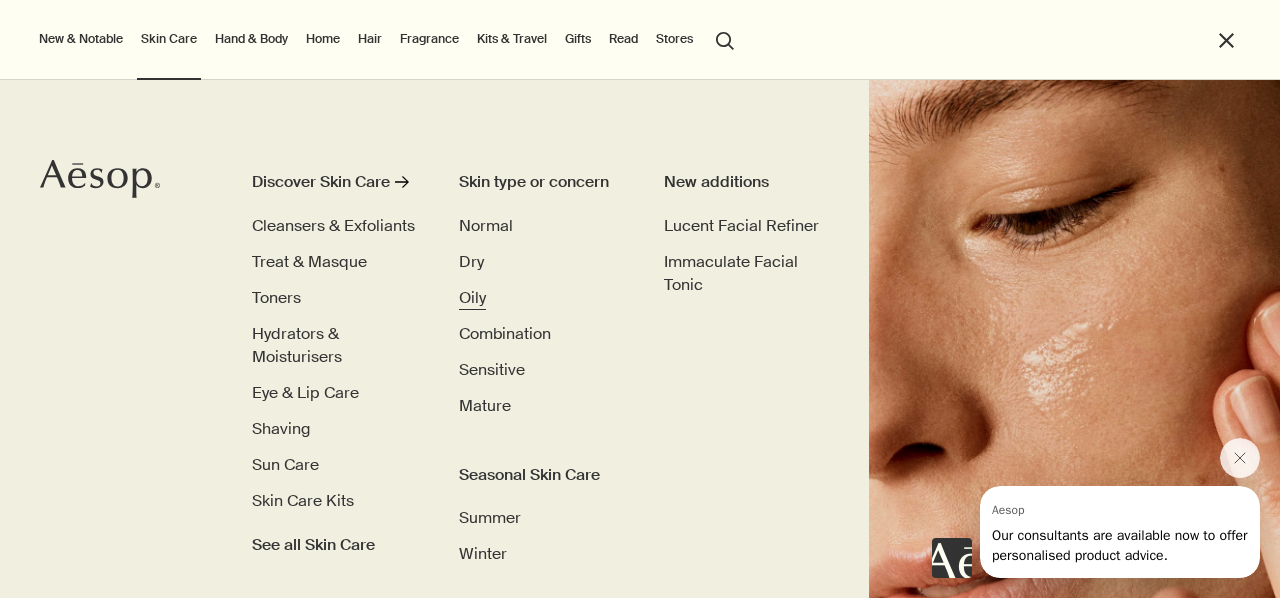 click on "Oily" at bounding box center (472, 298) 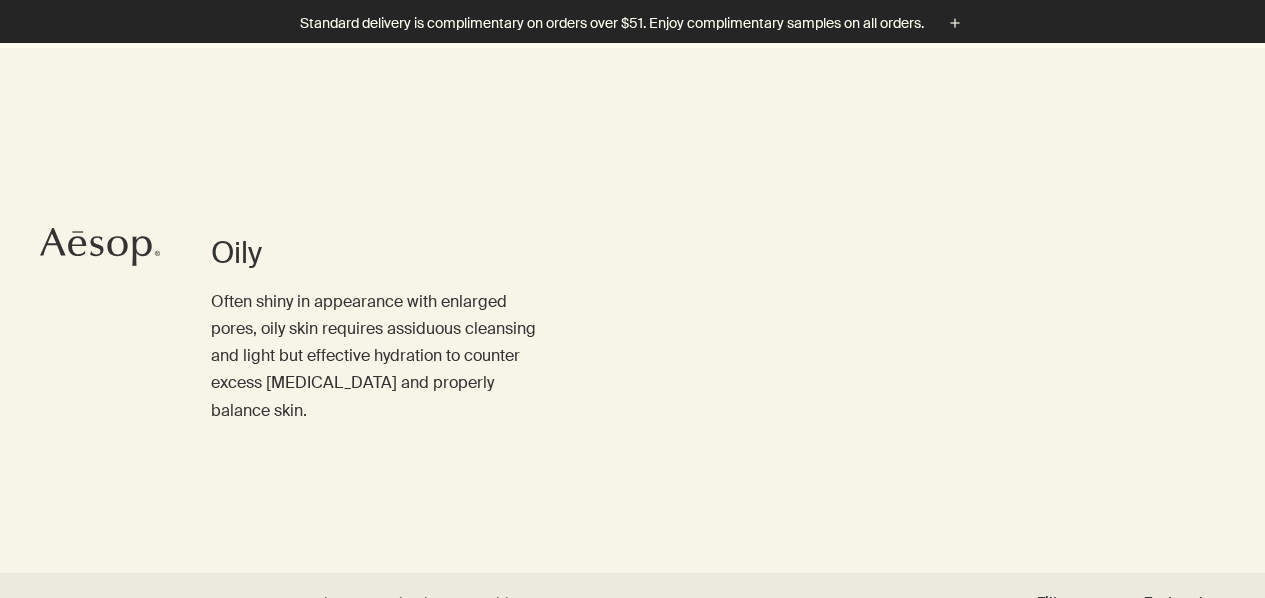 scroll, scrollTop: 466, scrollLeft: 0, axis: vertical 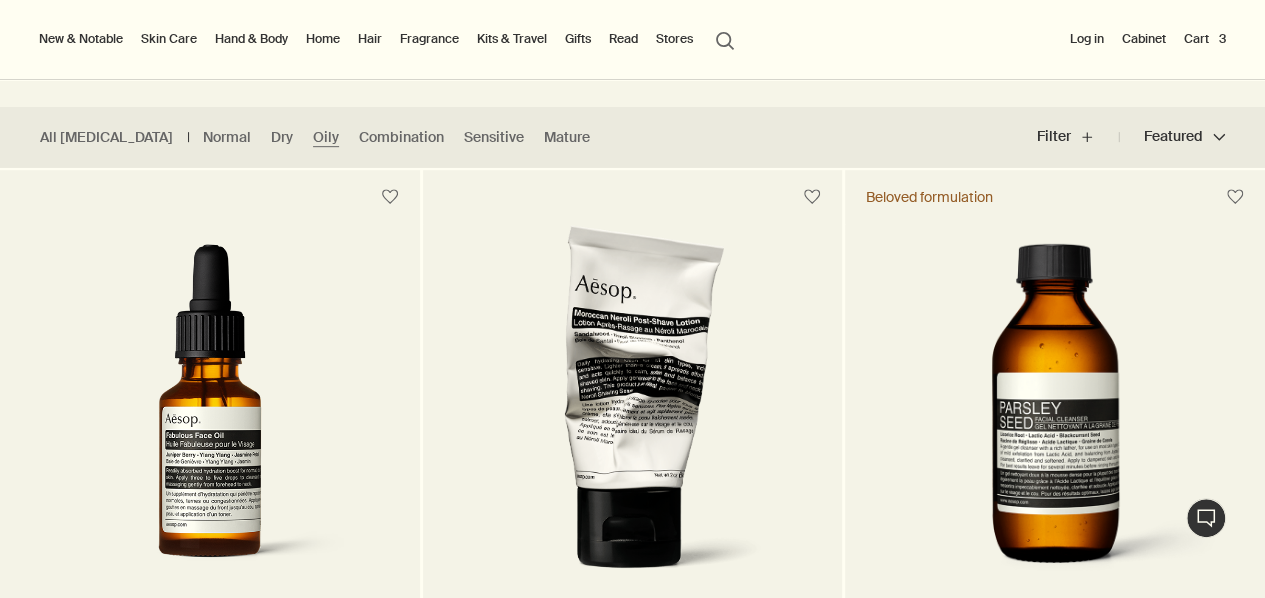 click on "Fragrance" at bounding box center [429, 39] 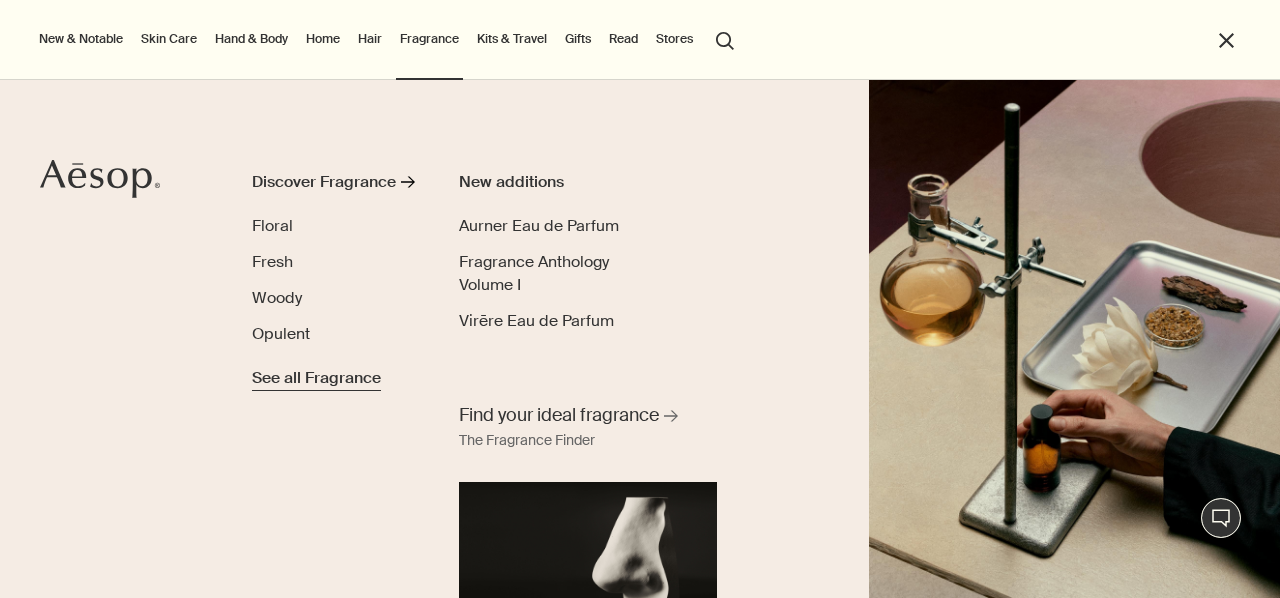 click on "See all Fragrance" at bounding box center (316, 378) 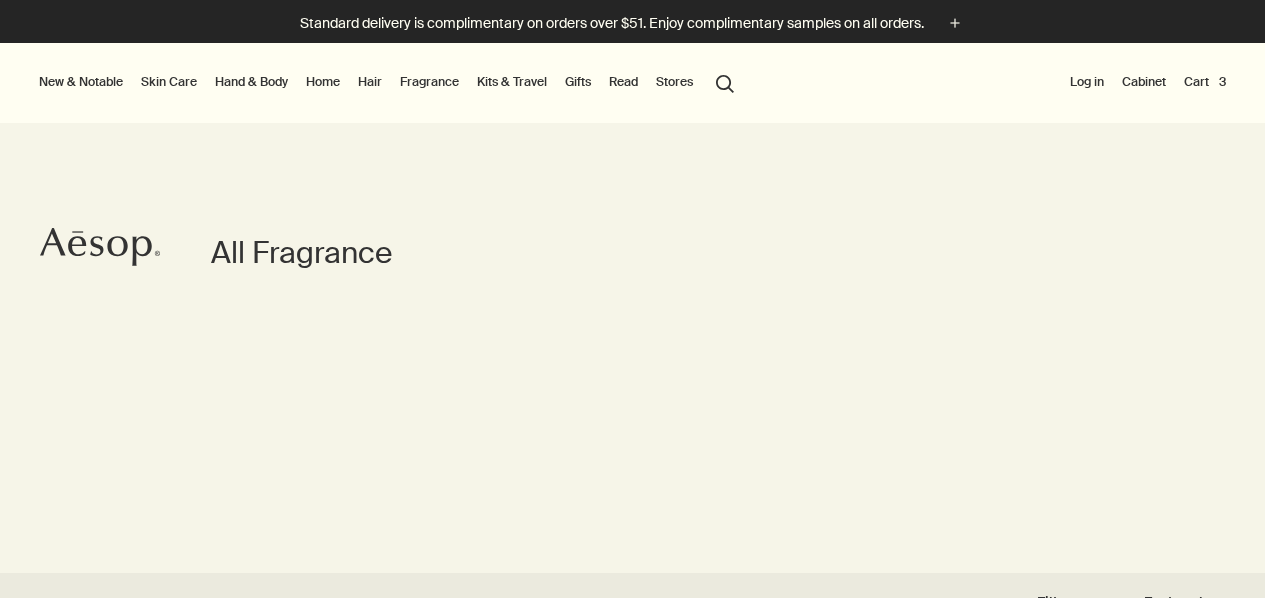 scroll, scrollTop: 0, scrollLeft: 0, axis: both 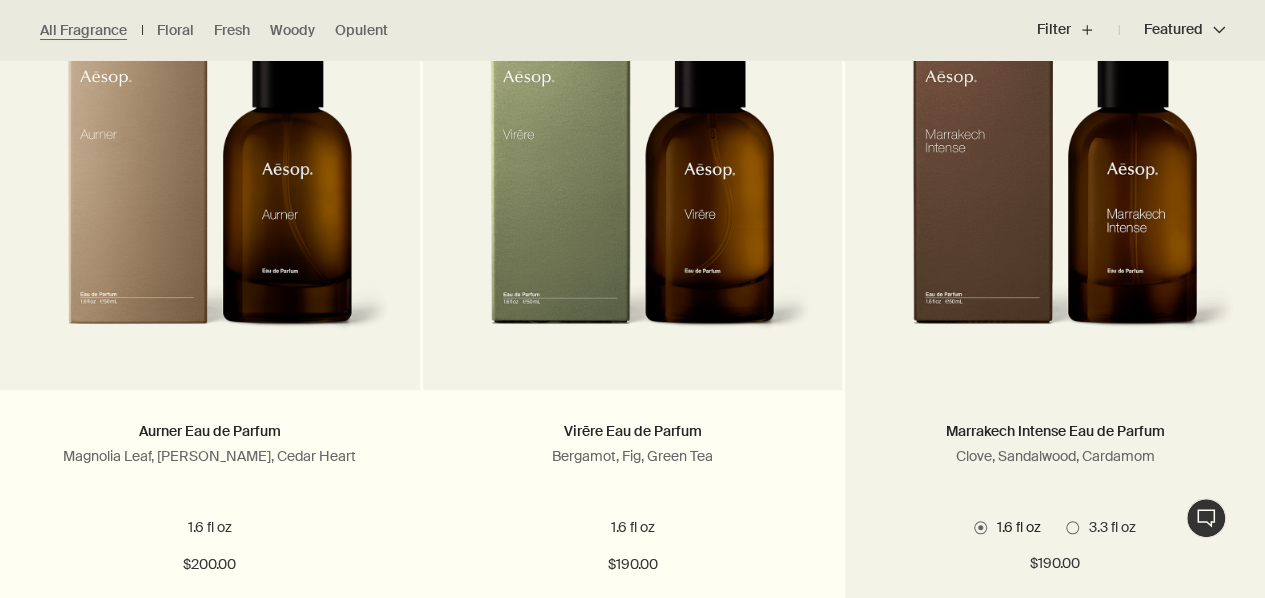 click at bounding box center [1072, 527] 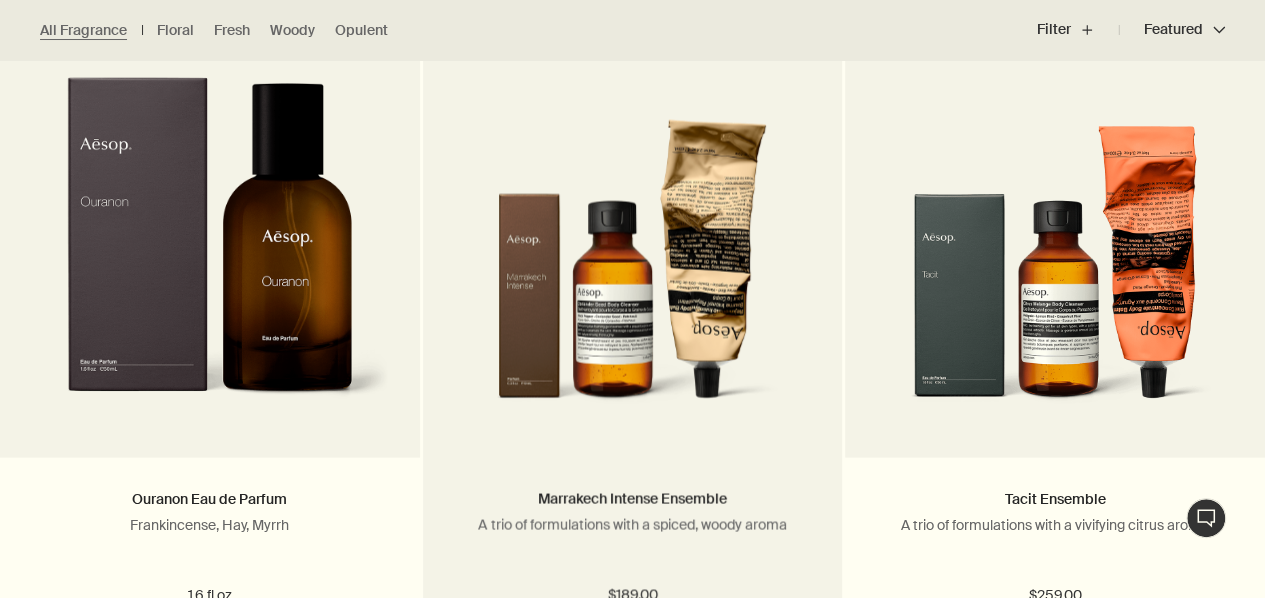 scroll, scrollTop: 2333, scrollLeft: 0, axis: vertical 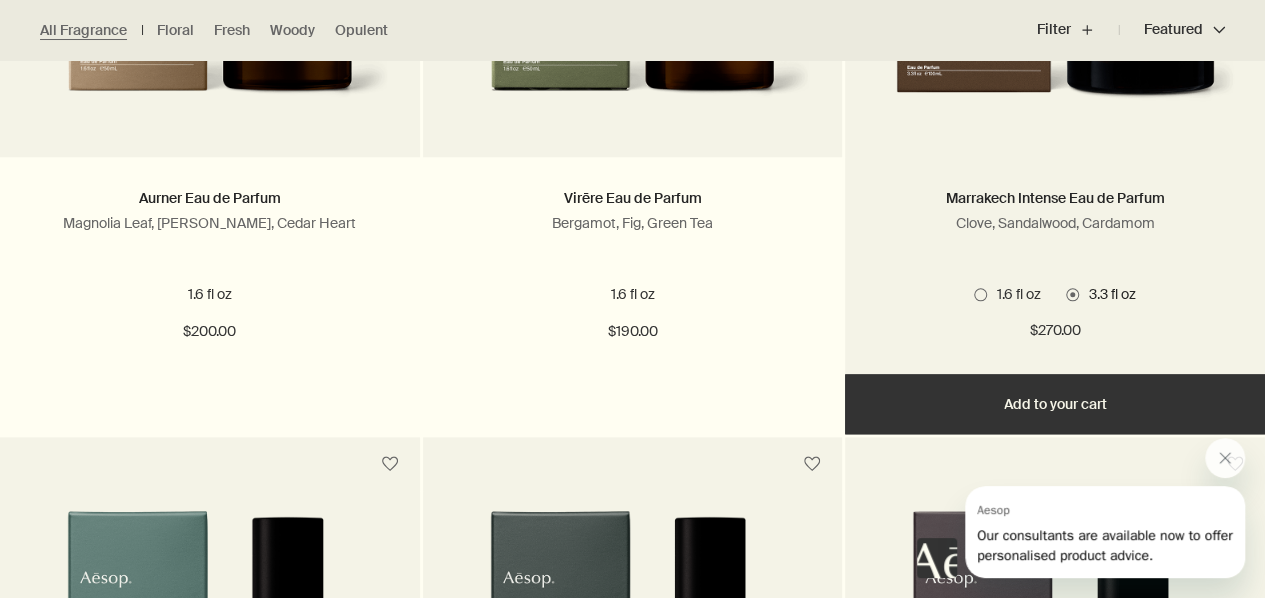 click on "1.6 fl oz" at bounding box center (1014, 294) 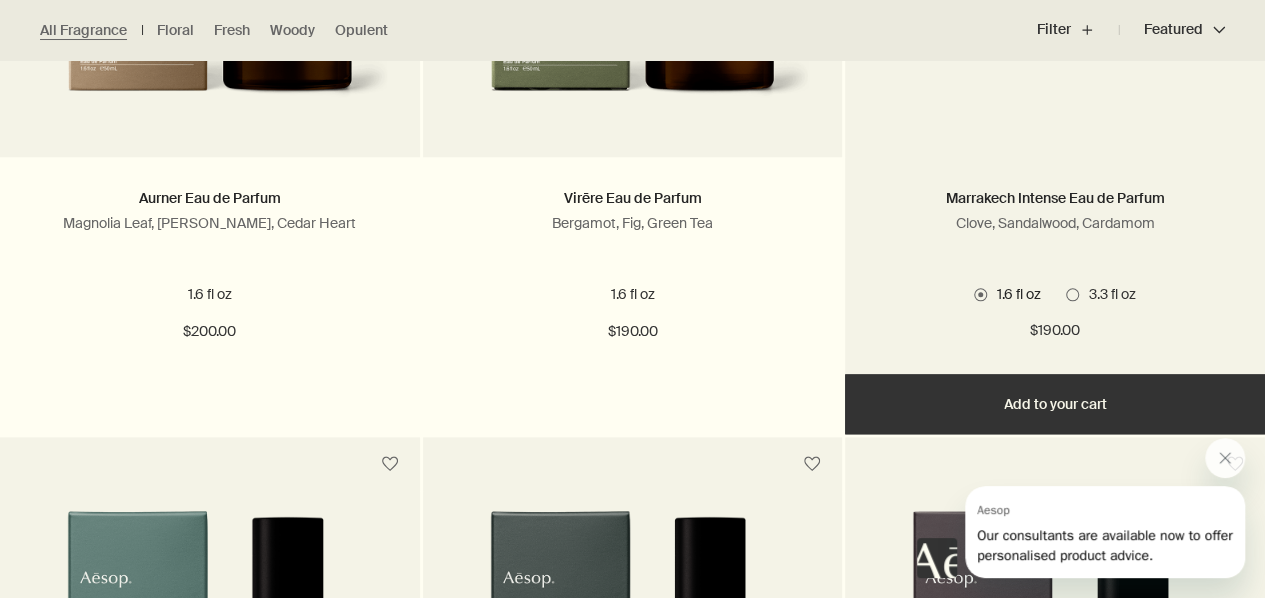 click on "Add Add to your cart" at bounding box center (1055, 404) 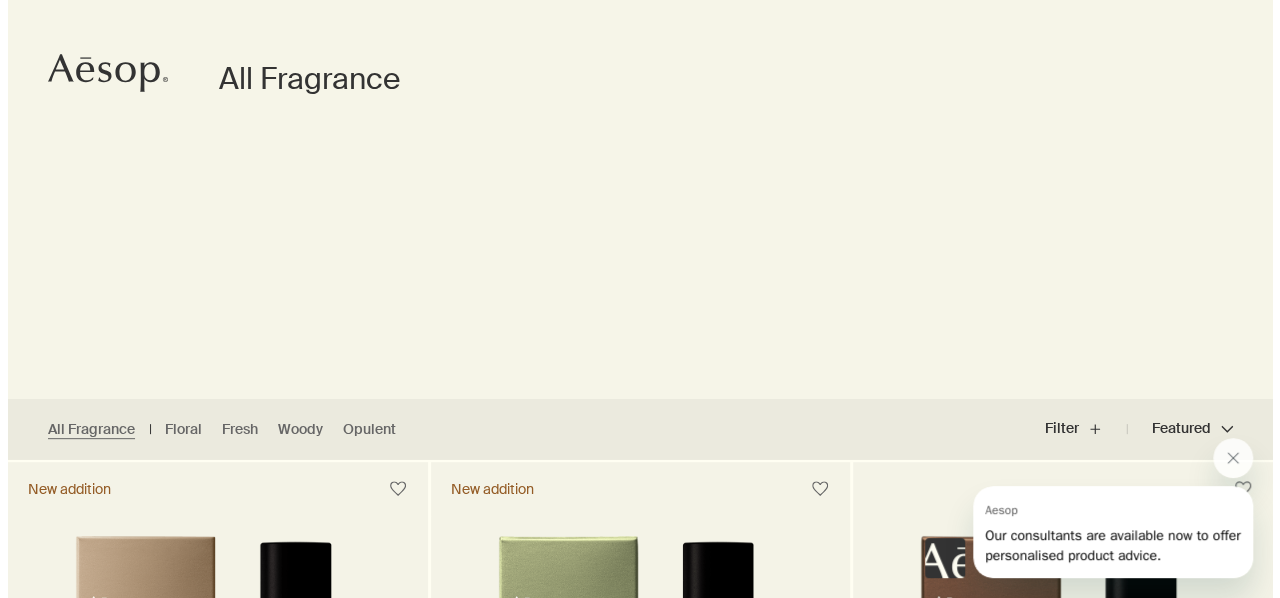 scroll, scrollTop: 0, scrollLeft: 0, axis: both 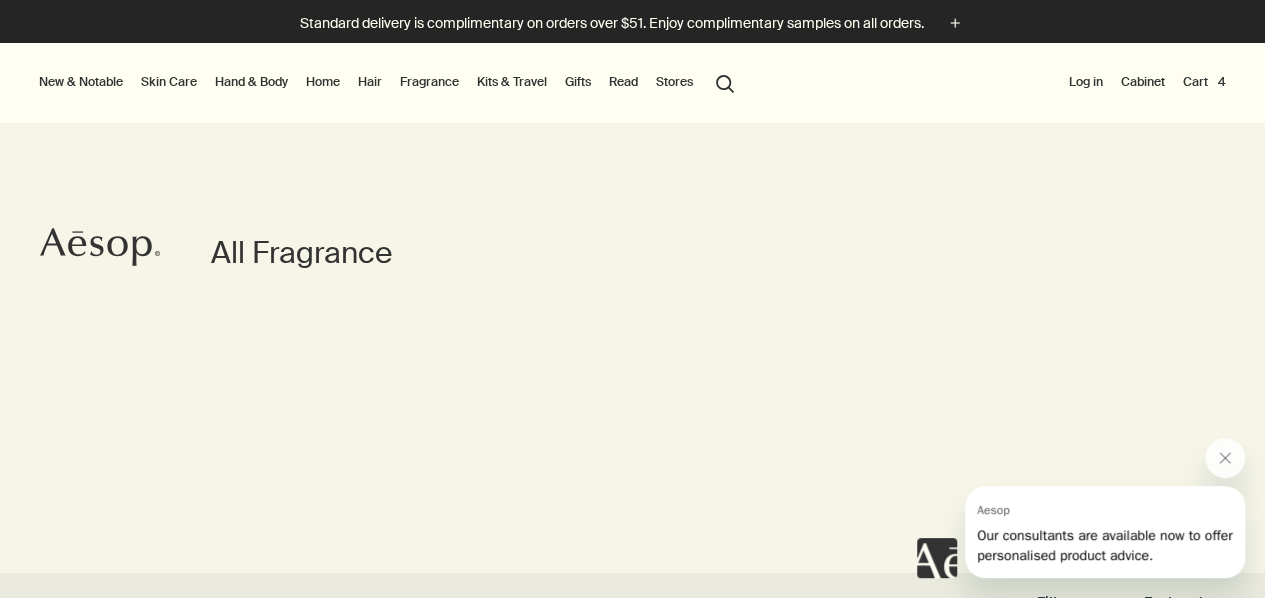 click on "Cart 4" at bounding box center [1204, 82] 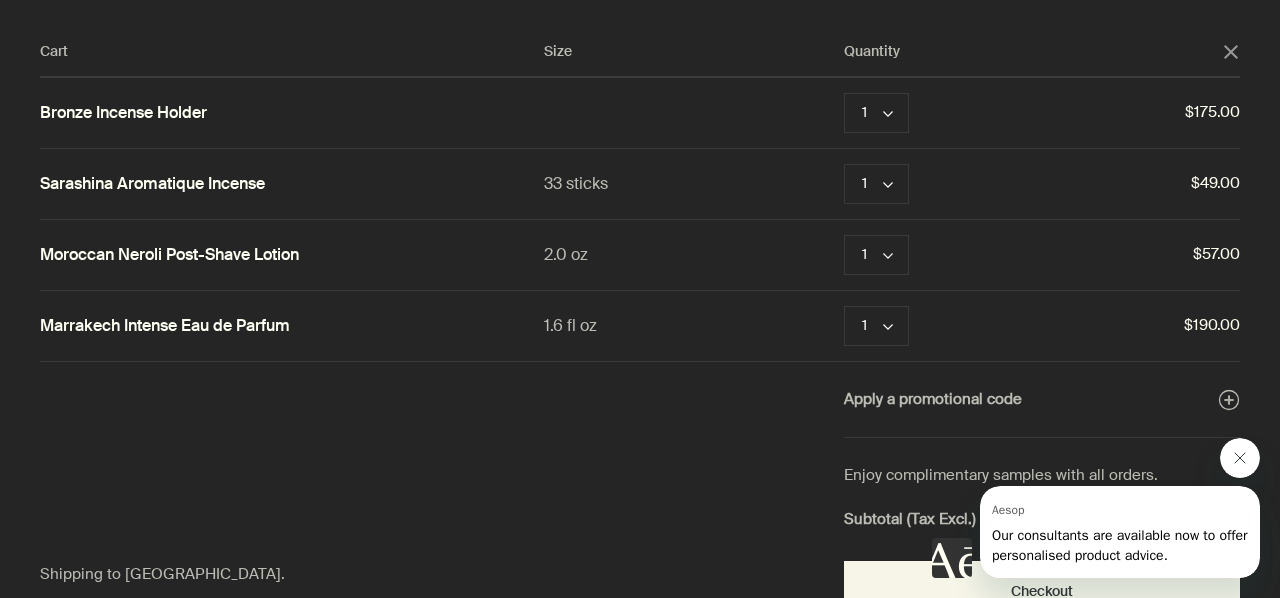 click 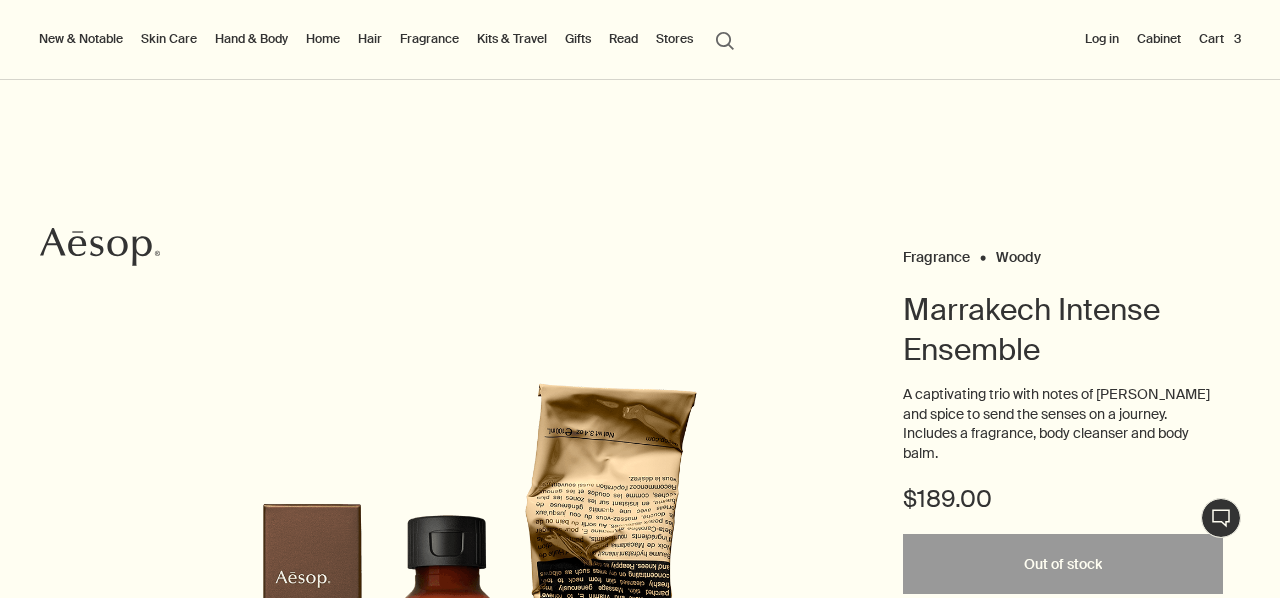 scroll, scrollTop: 0, scrollLeft: 0, axis: both 